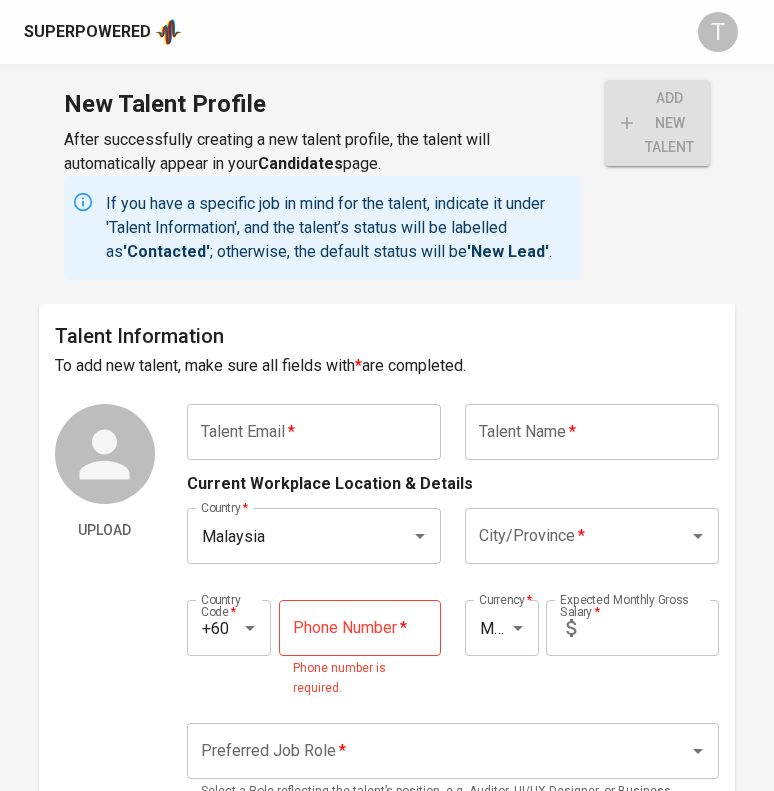 scroll, scrollTop: 0, scrollLeft: 0, axis: both 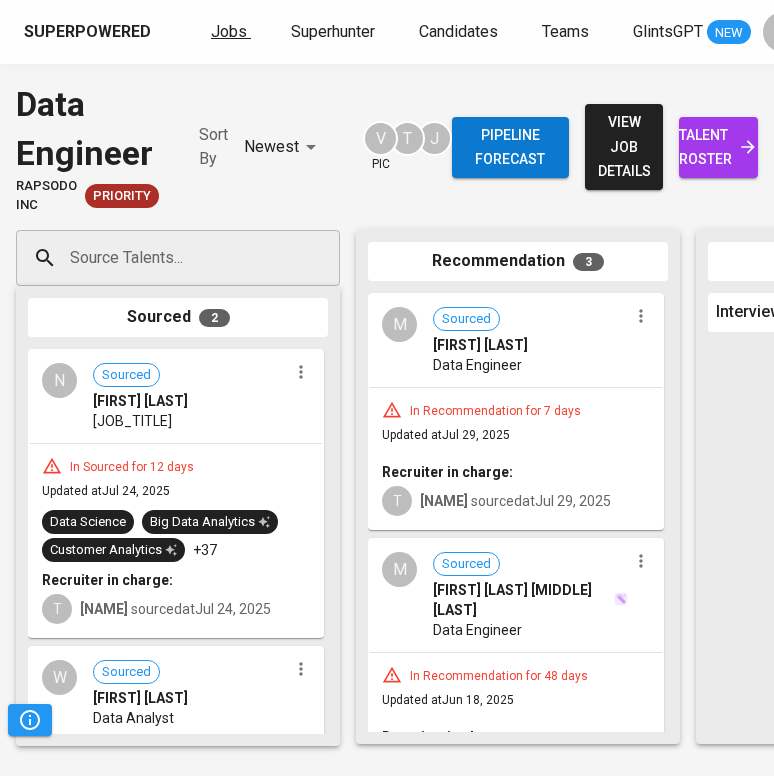click on "Jobs" at bounding box center [229, 31] 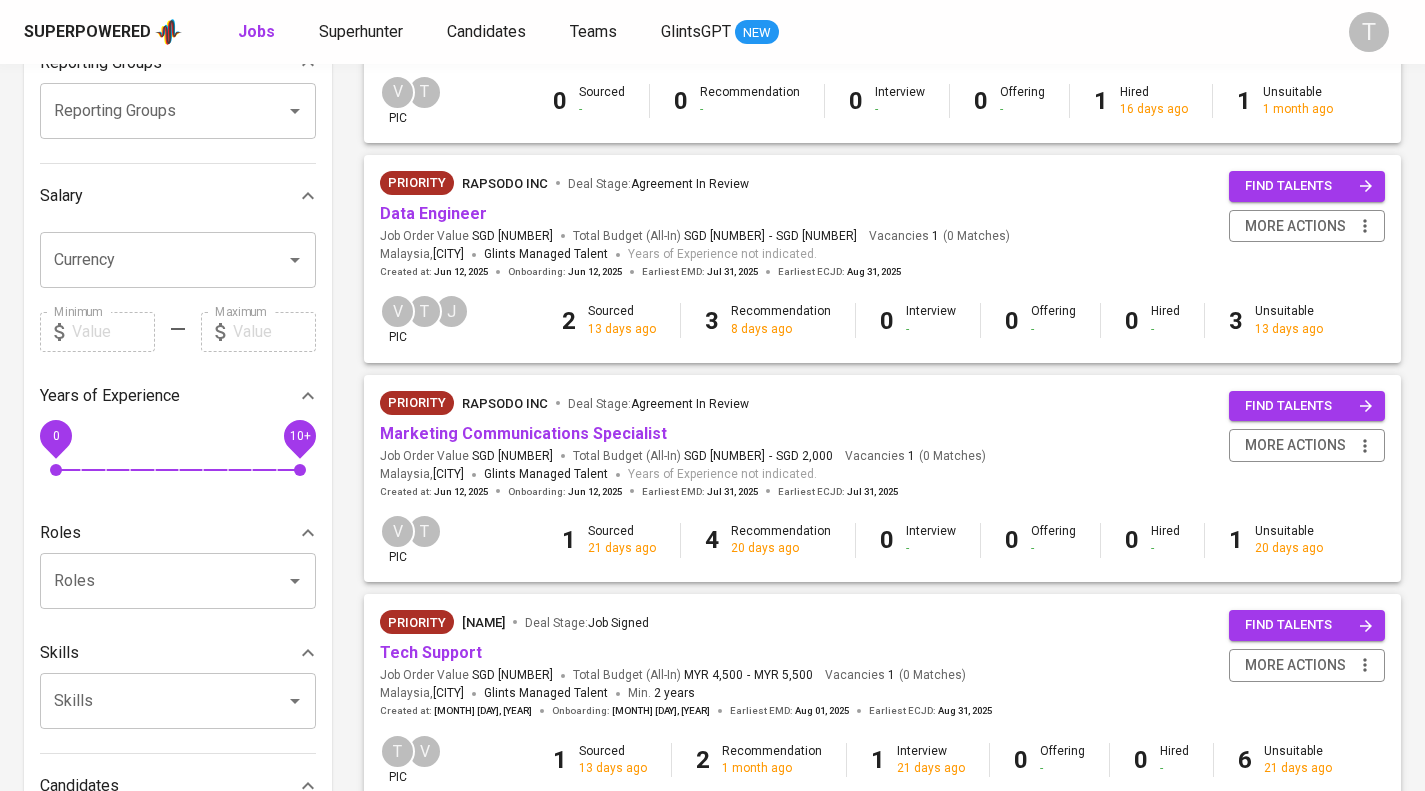 scroll, scrollTop: 360, scrollLeft: 0, axis: vertical 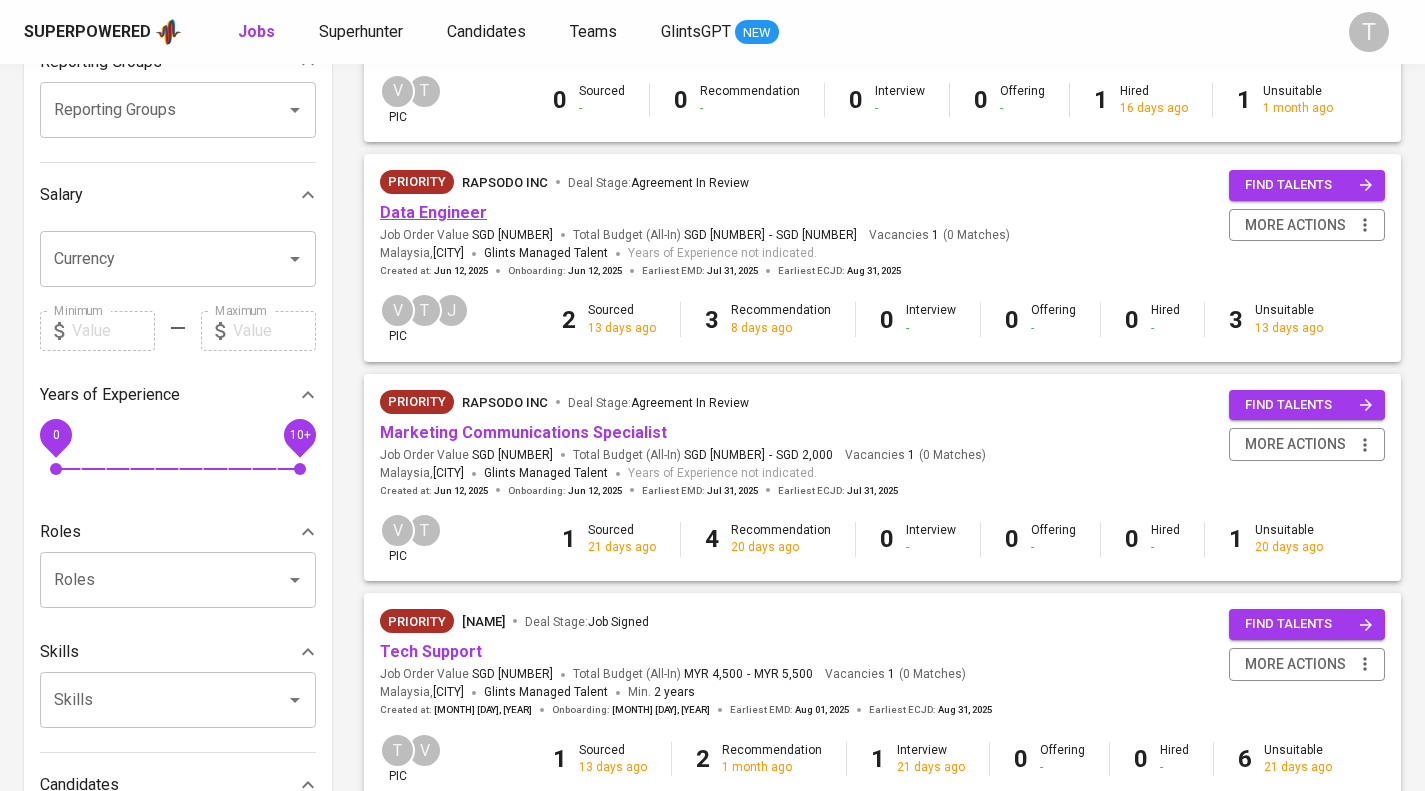 click on "Data Engineer" at bounding box center (433, 212) 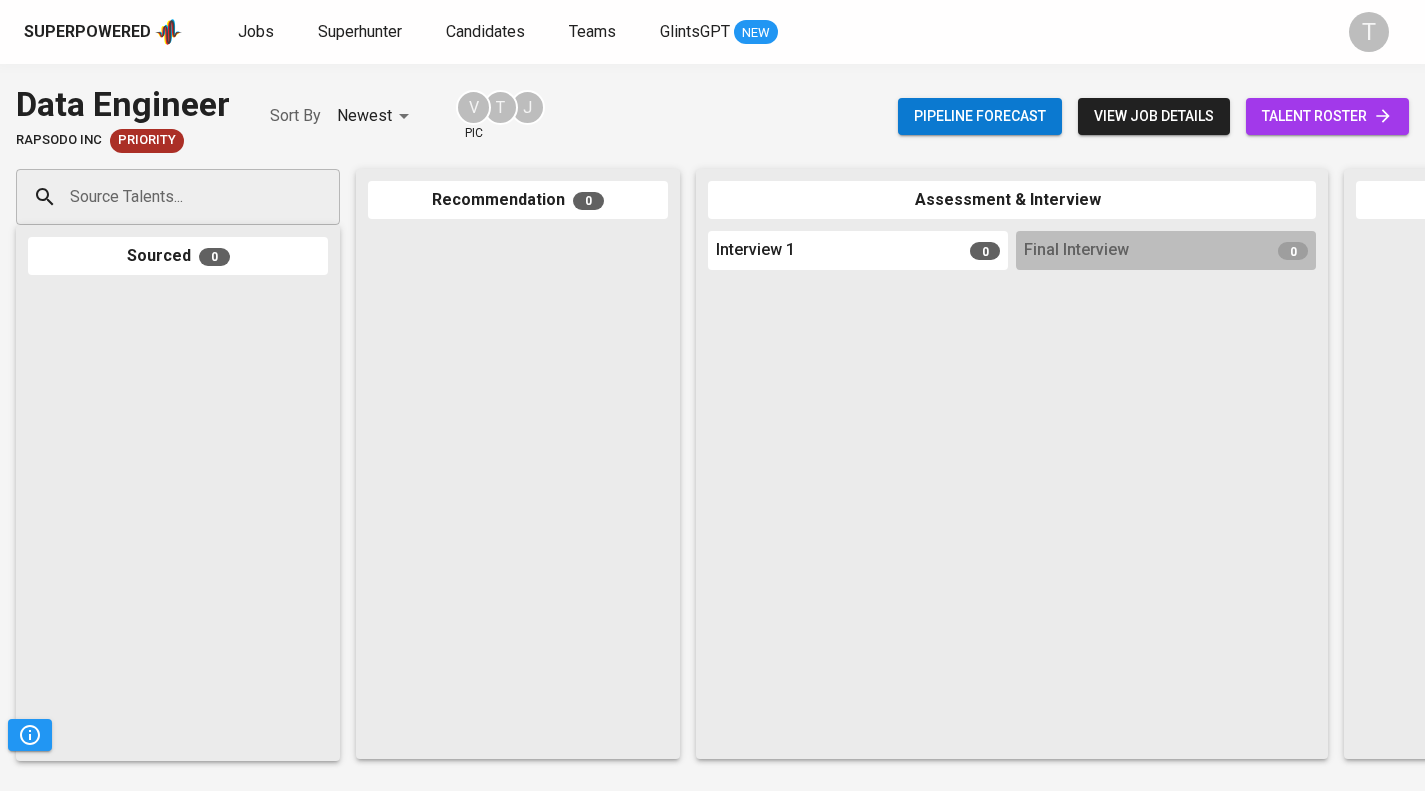 scroll, scrollTop: 0, scrollLeft: 0, axis: both 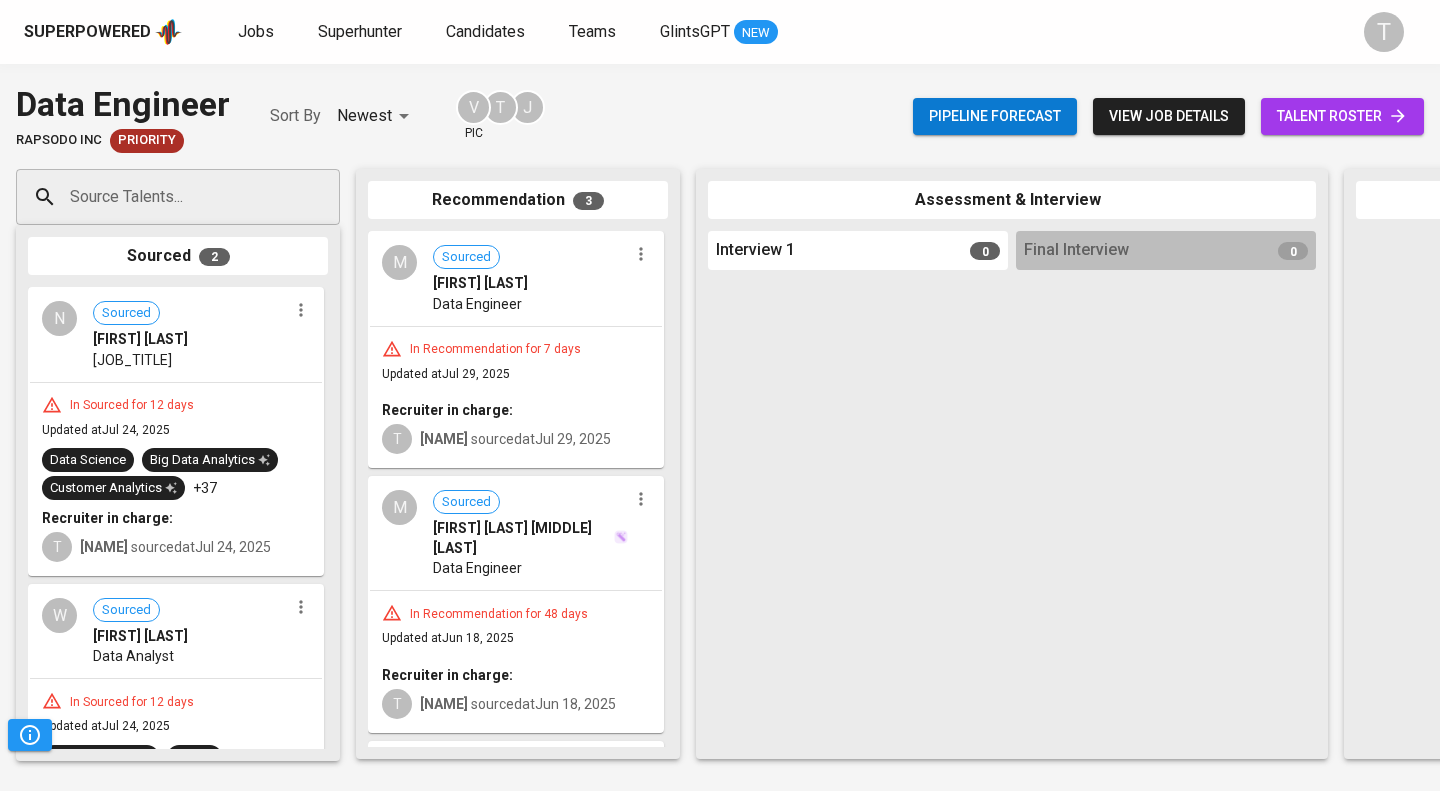 click at bounding box center [641, 254] 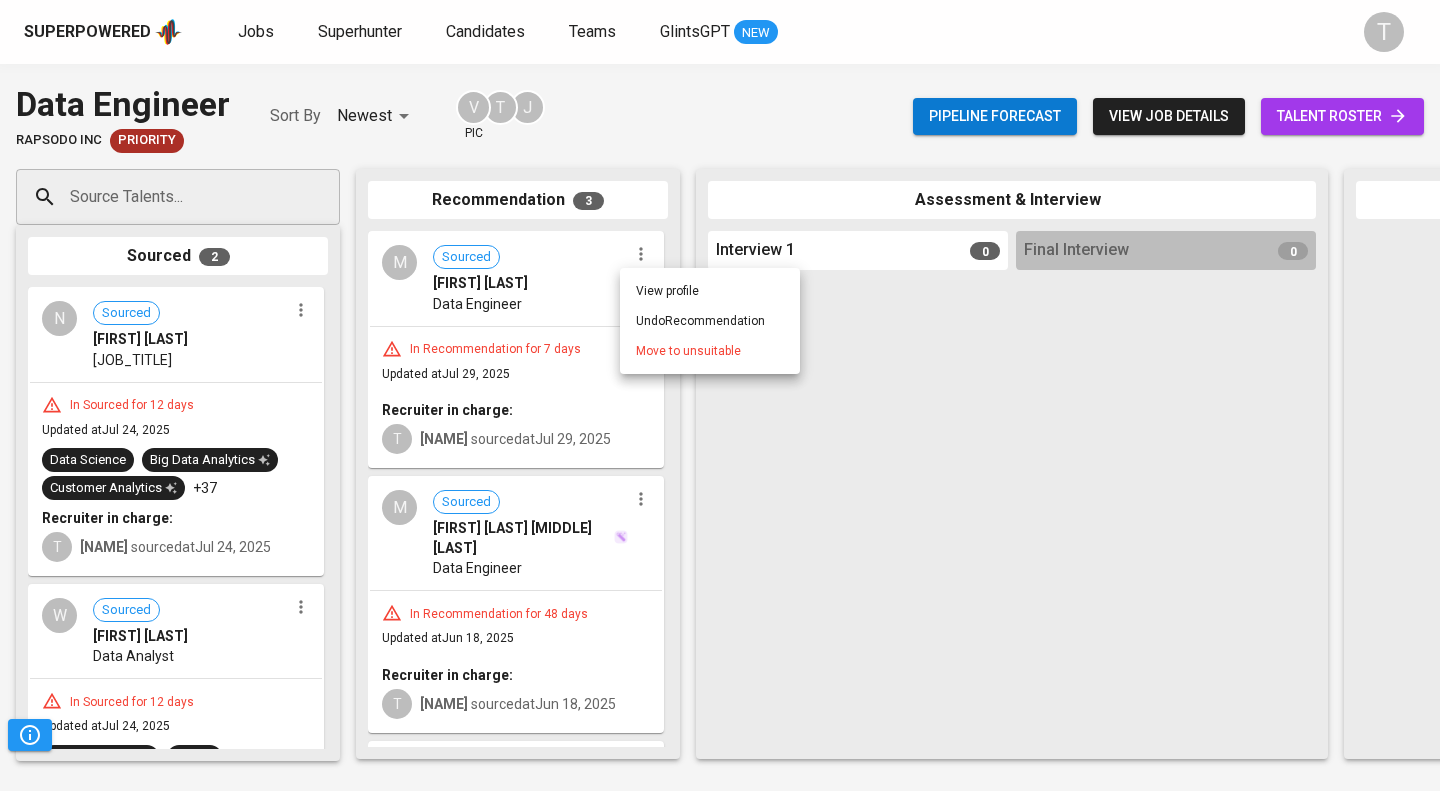 click at bounding box center [720, 395] 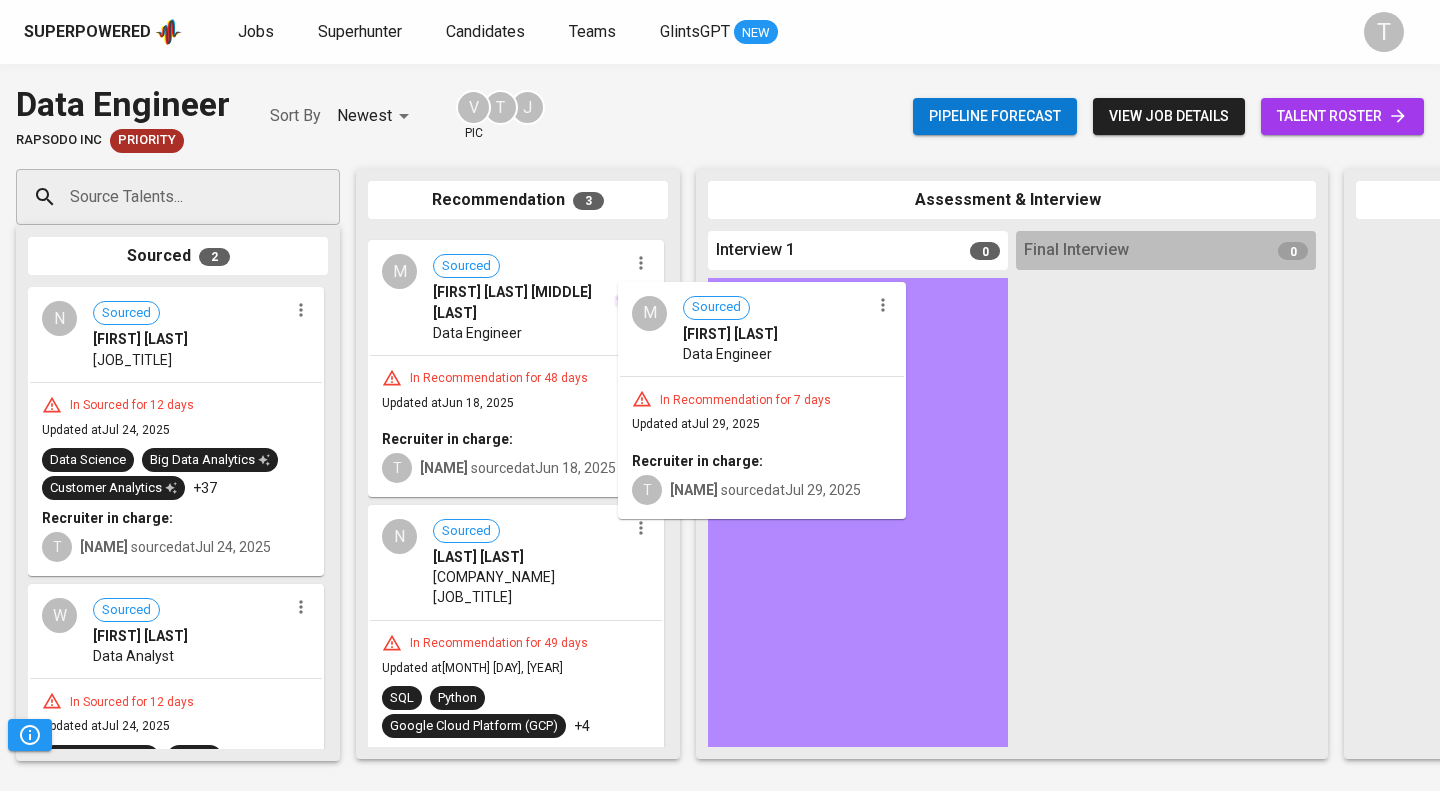 drag, startPoint x: 565, startPoint y: 291, endPoint x: 821, endPoint y: 343, distance: 261.22787 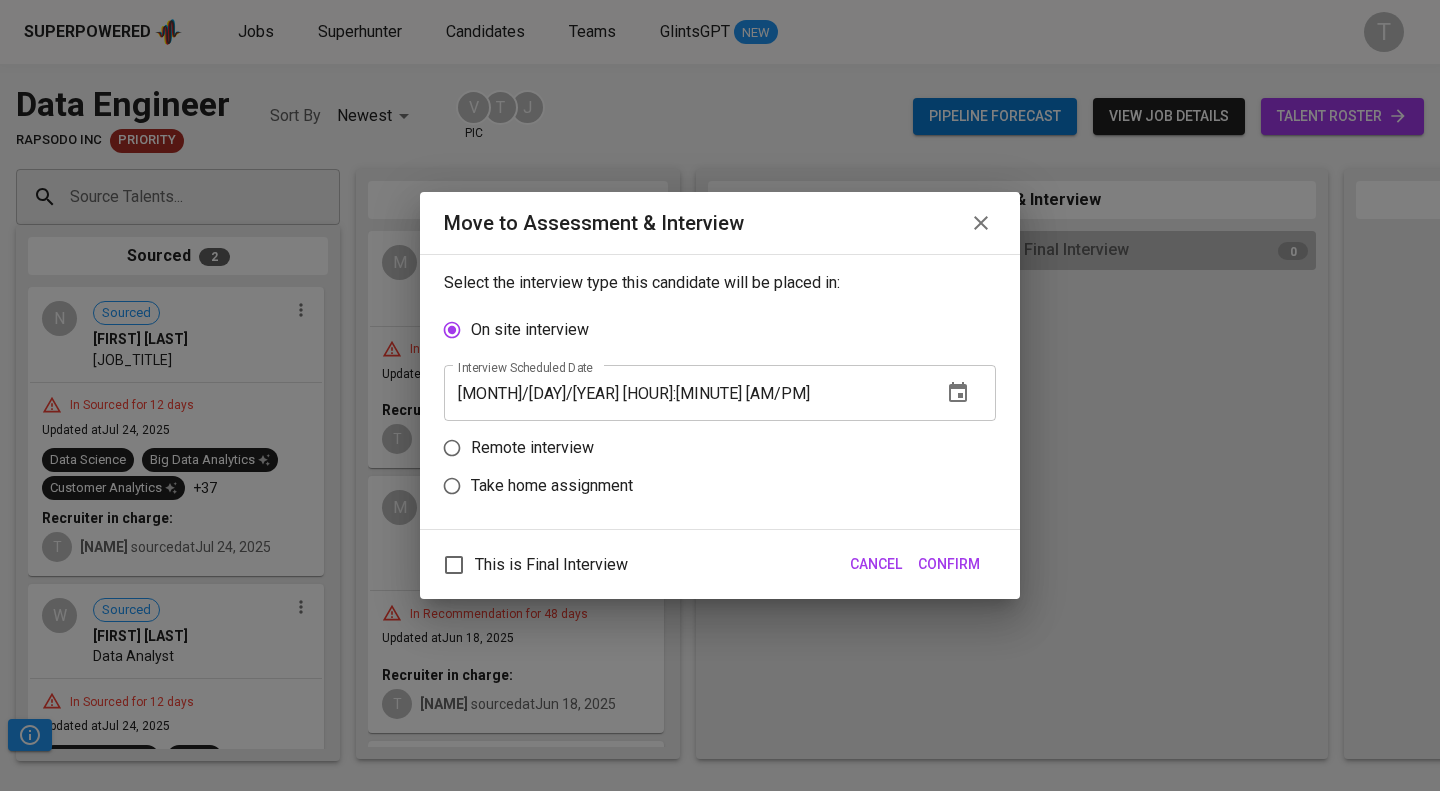 click on "Take home assignment" at bounding box center [552, 486] 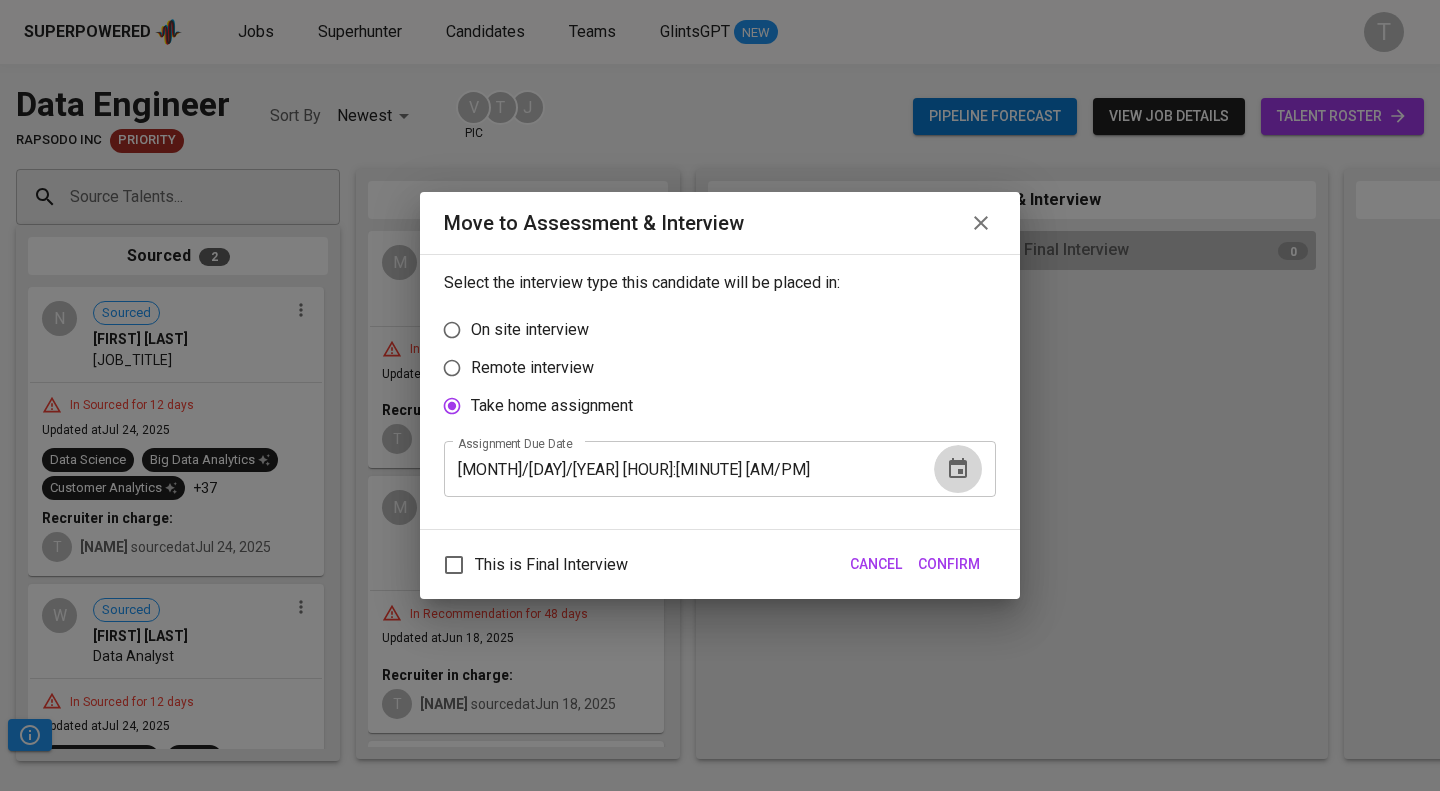 click 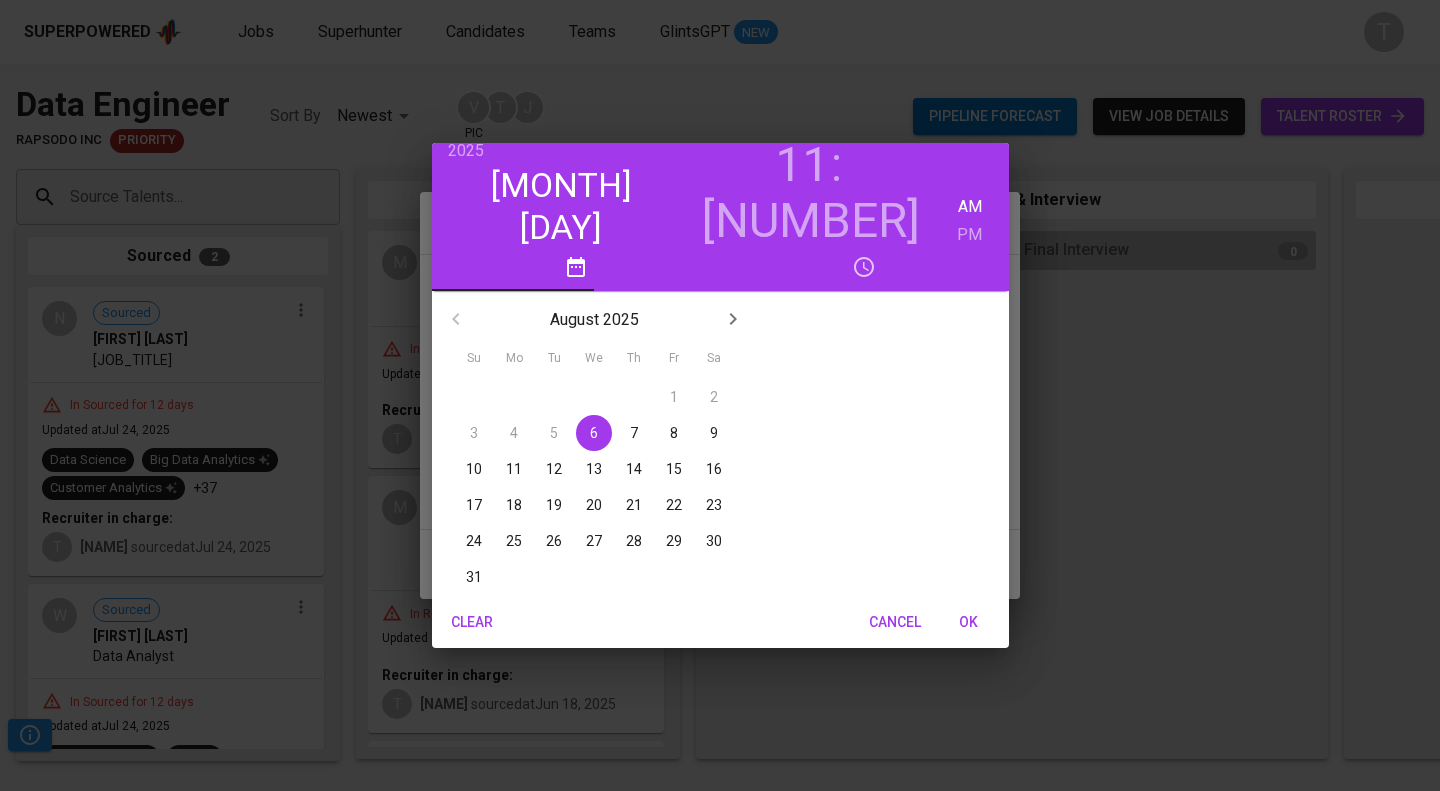 click on "11" at bounding box center (514, 469) 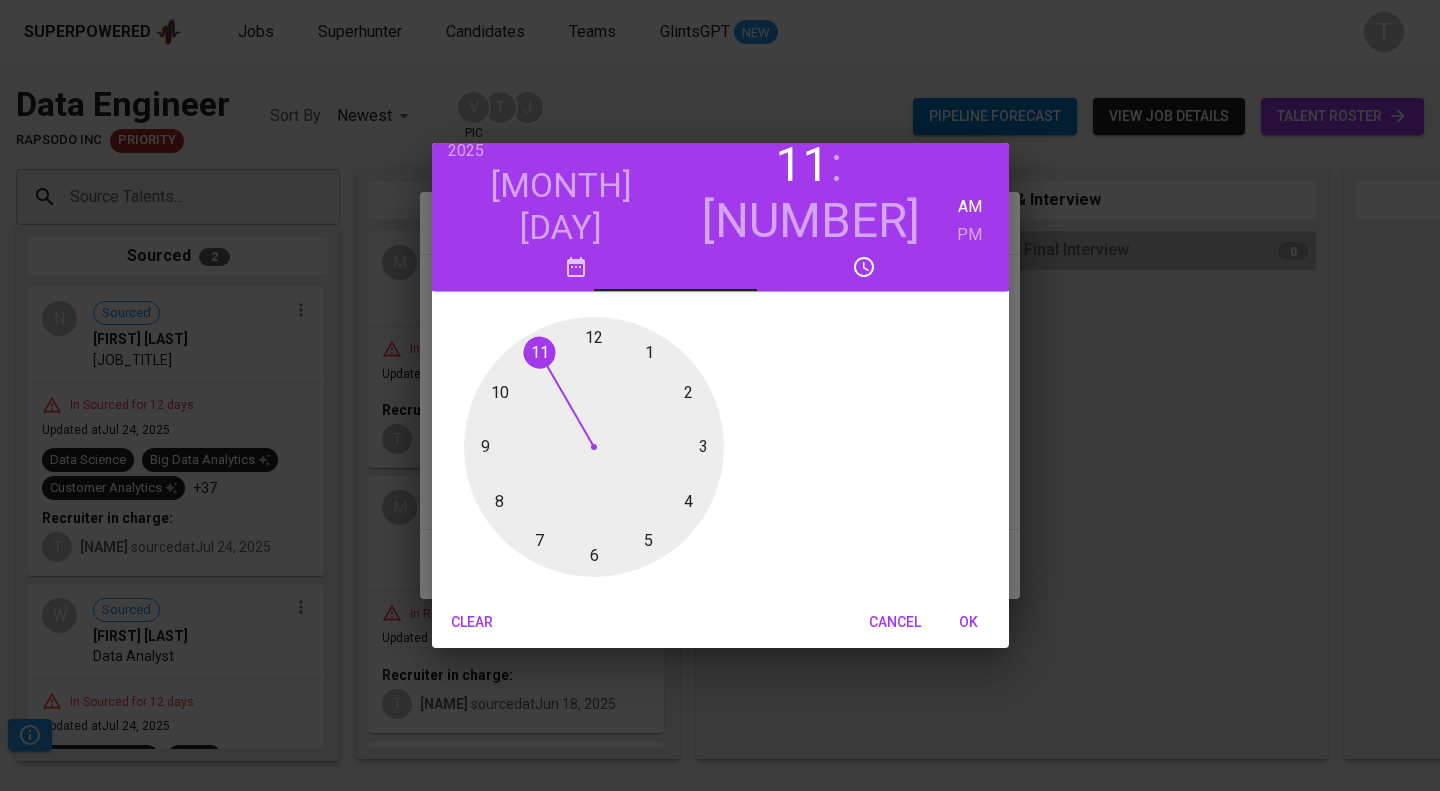 click at bounding box center [594, 447] 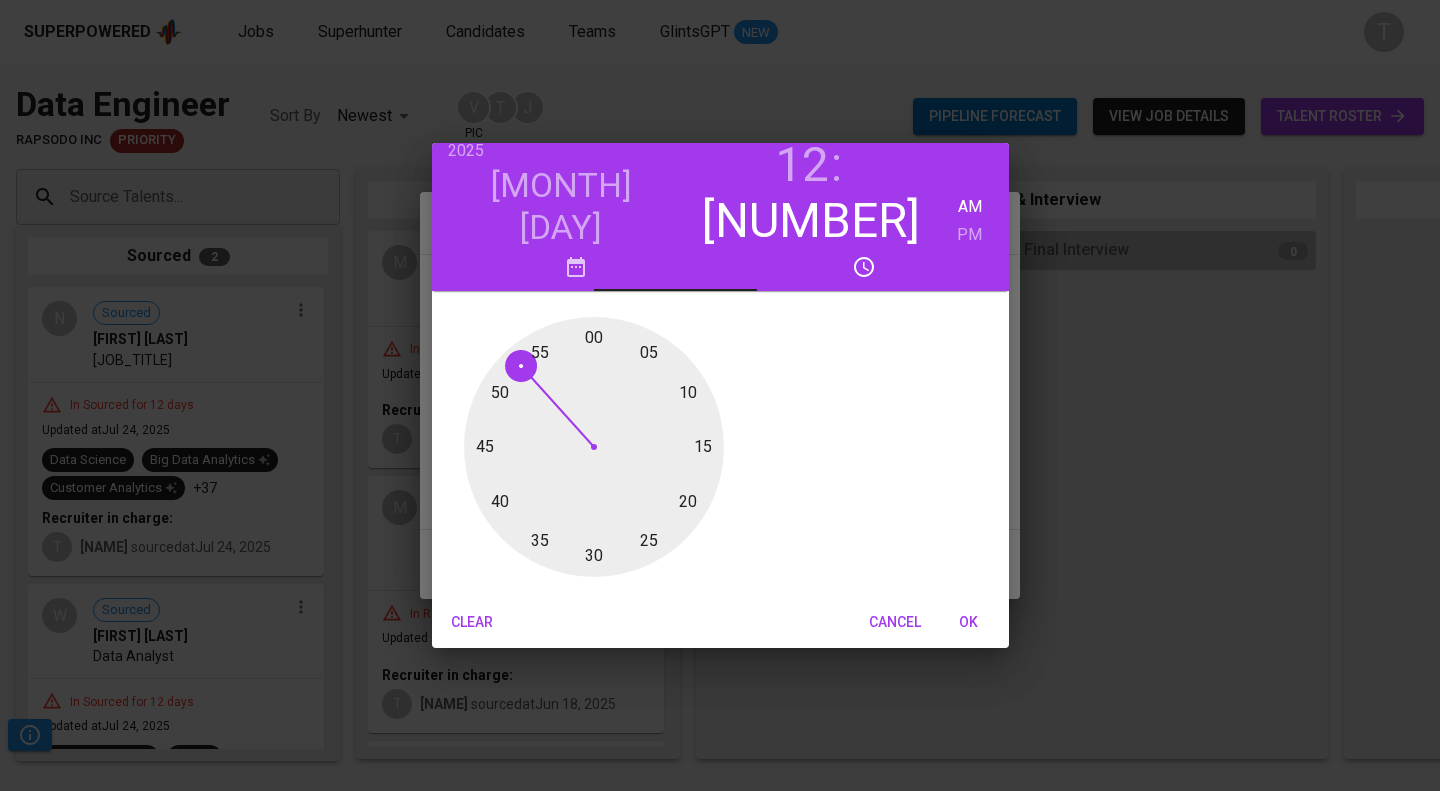 click on "PM" at bounding box center [969, 235] 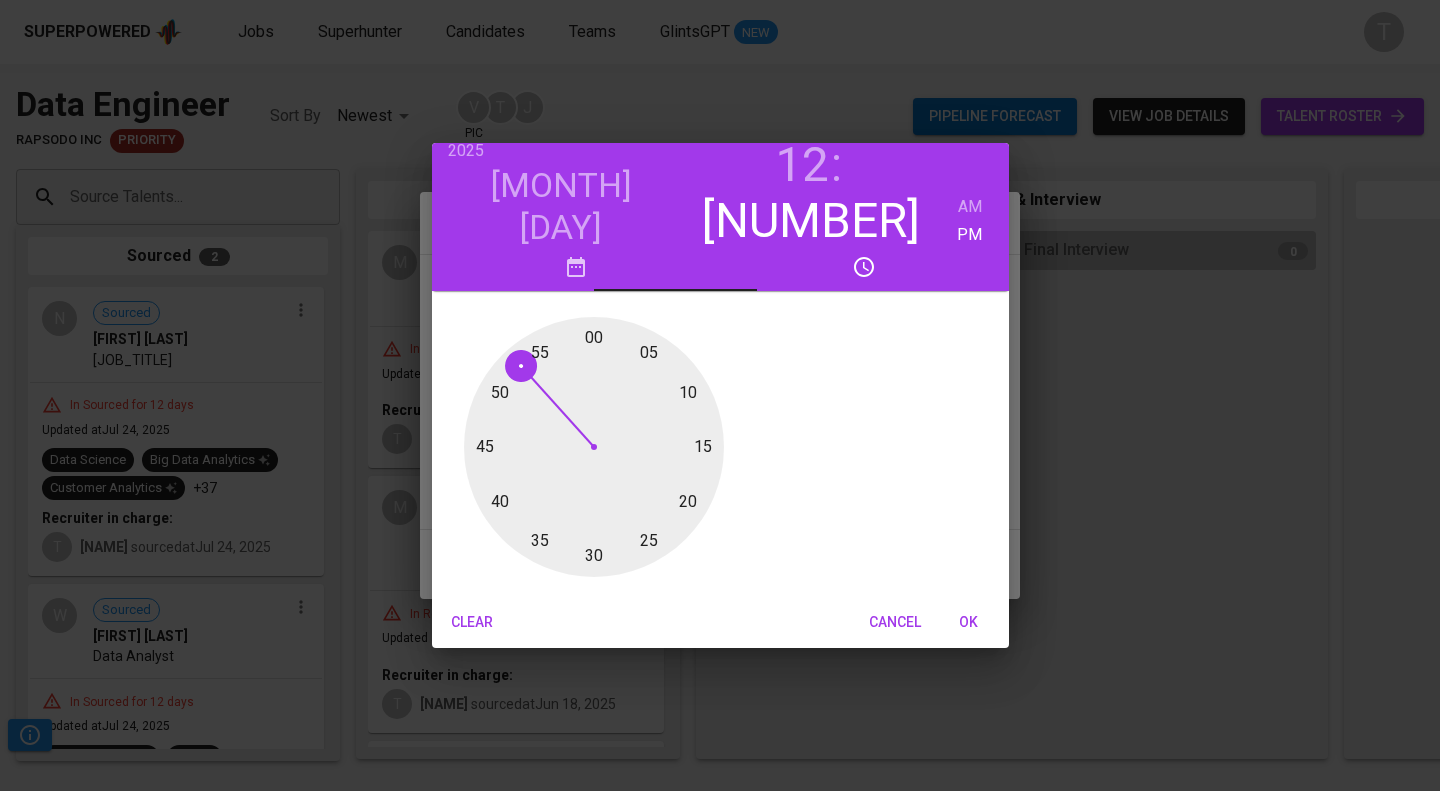 click at bounding box center (594, 447) 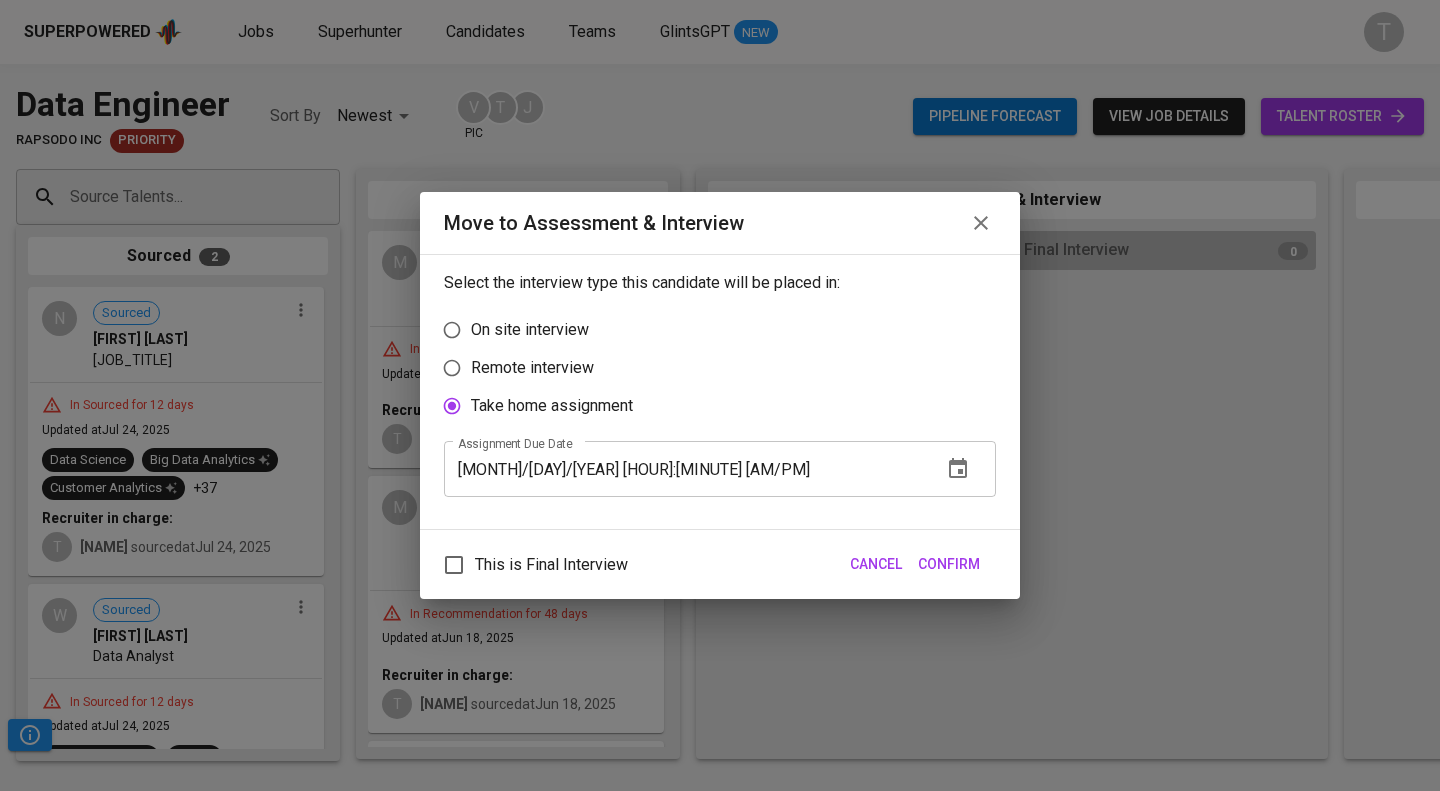 click on "Confirm" at bounding box center (949, 564) 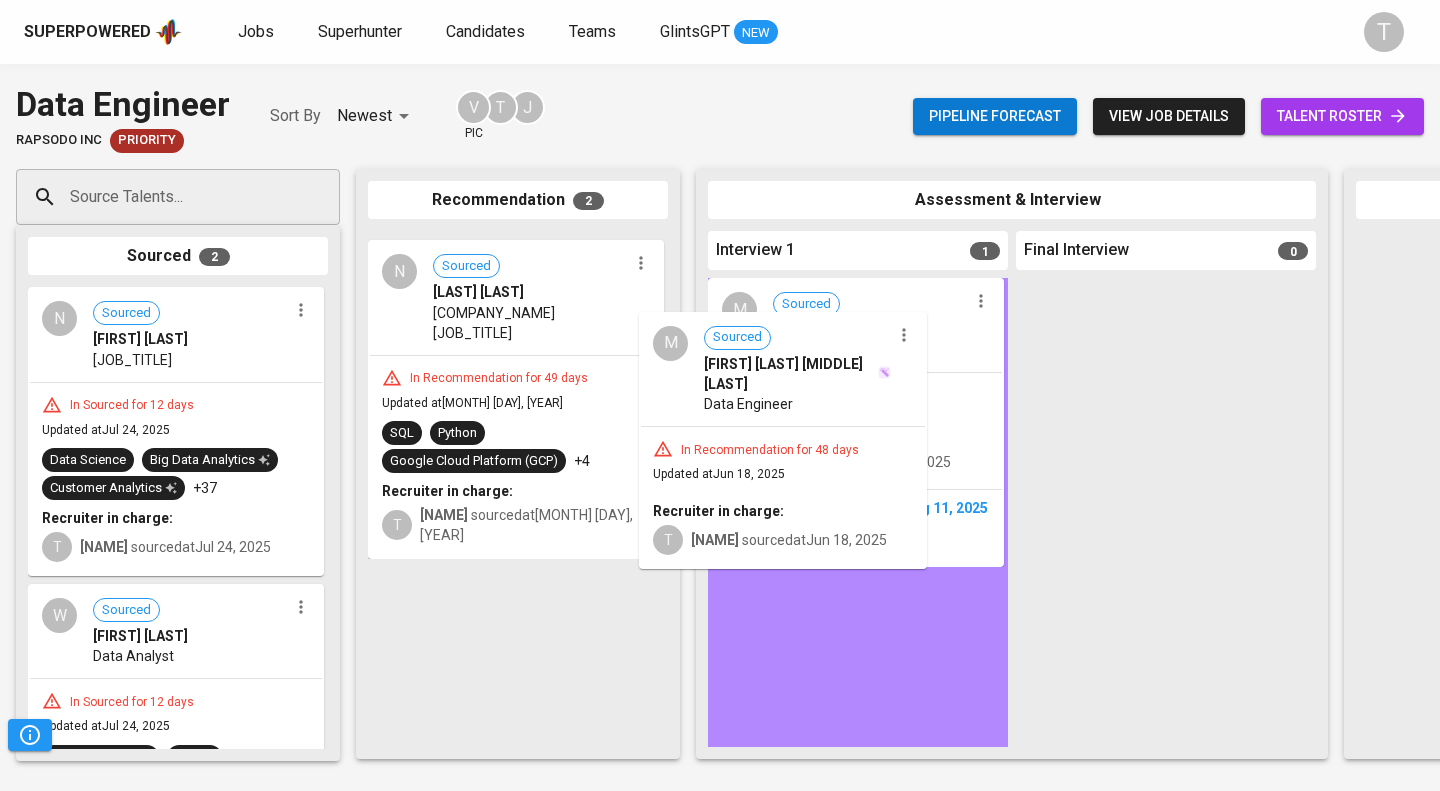 drag, startPoint x: 540, startPoint y: 310, endPoint x: 843, endPoint y: 398, distance: 315.5202 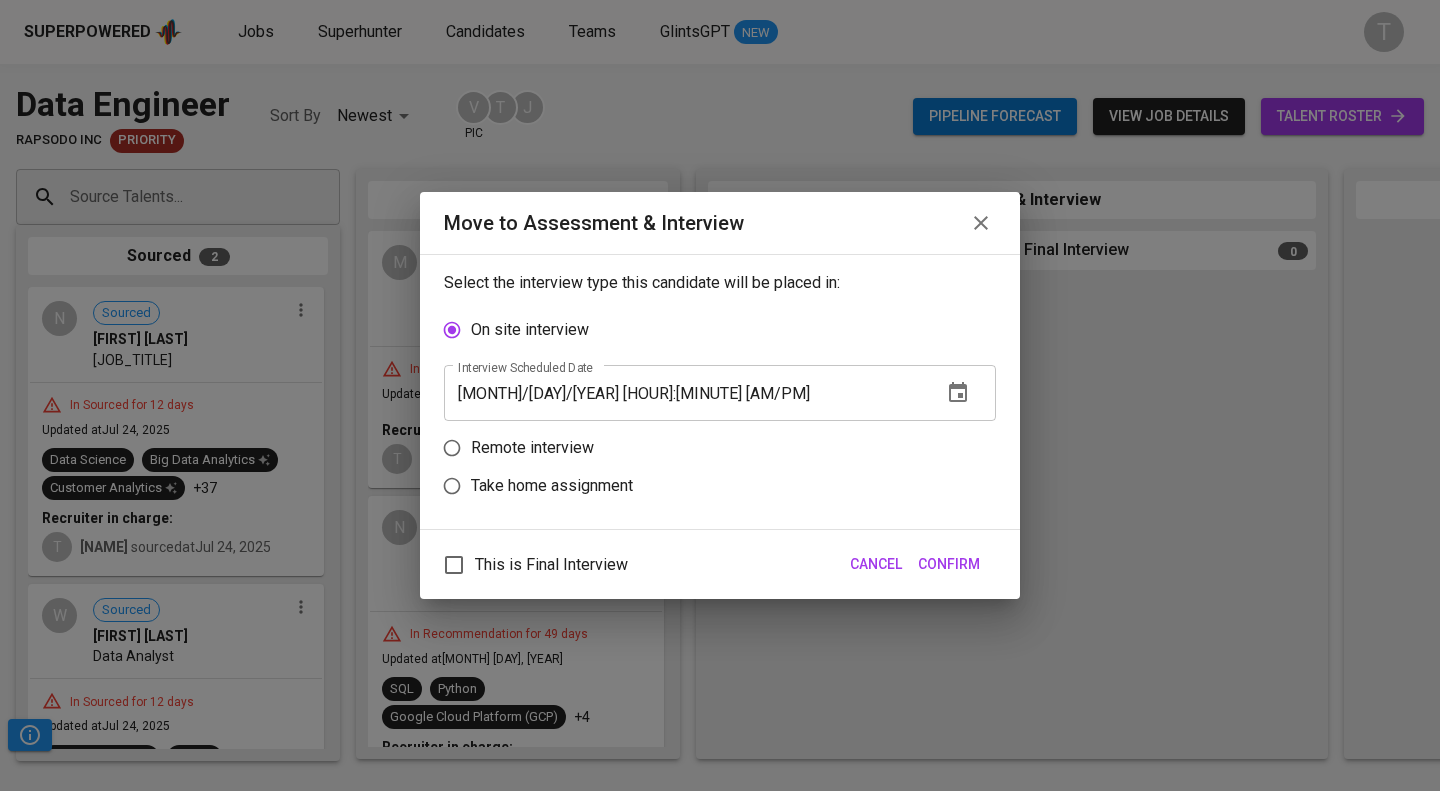 click on "Take home assignment" at bounding box center (552, 486) 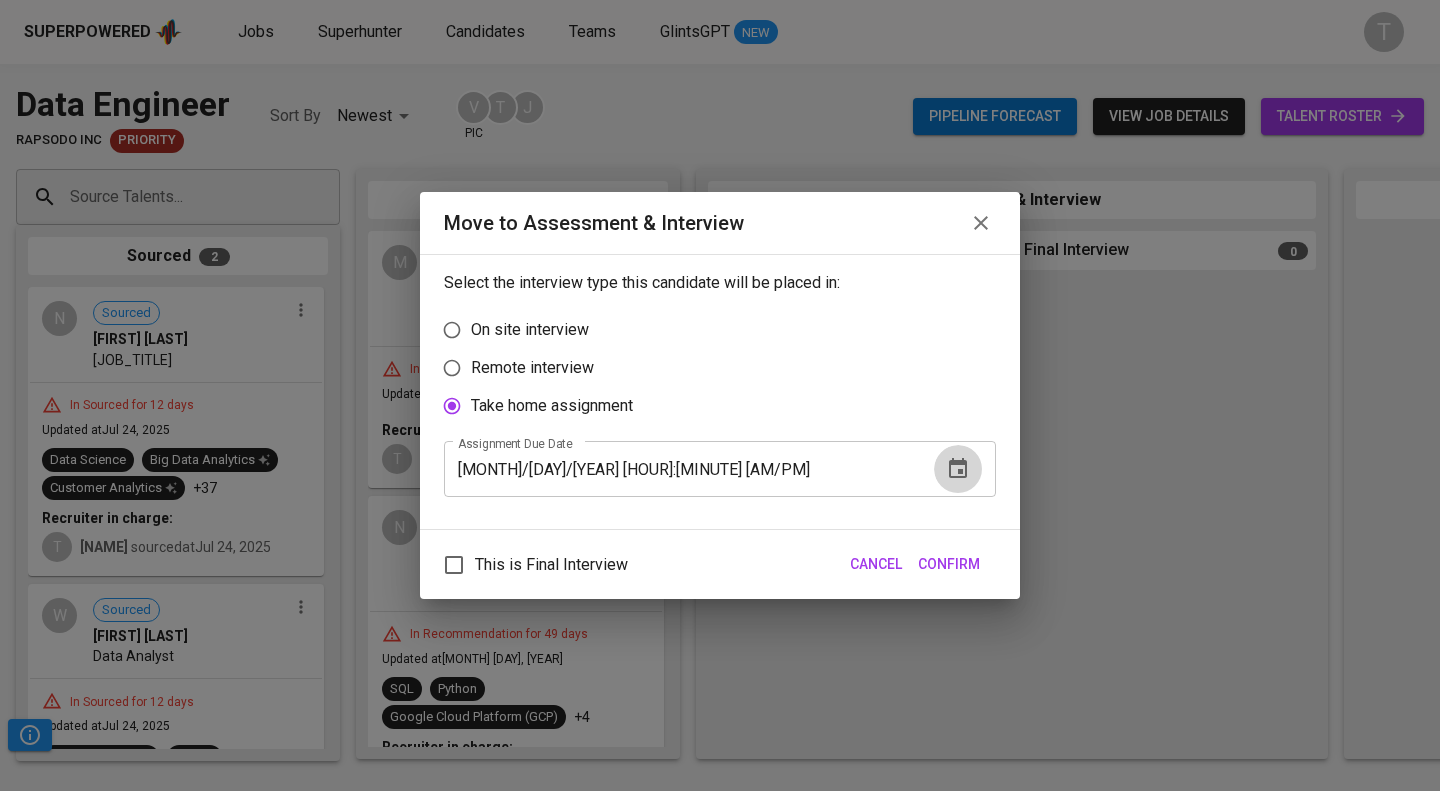 click 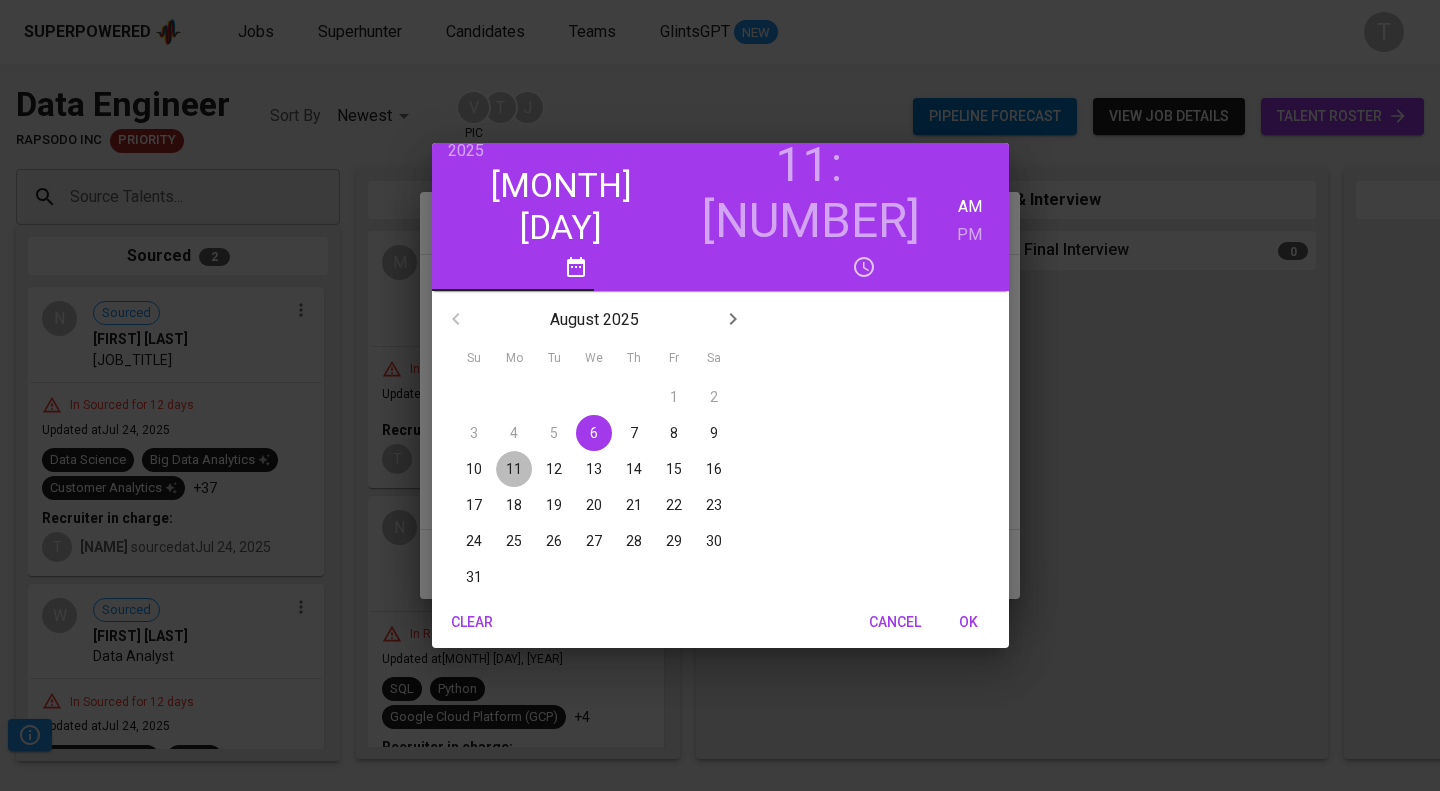 click on "11" at bounding box center [514, 469] 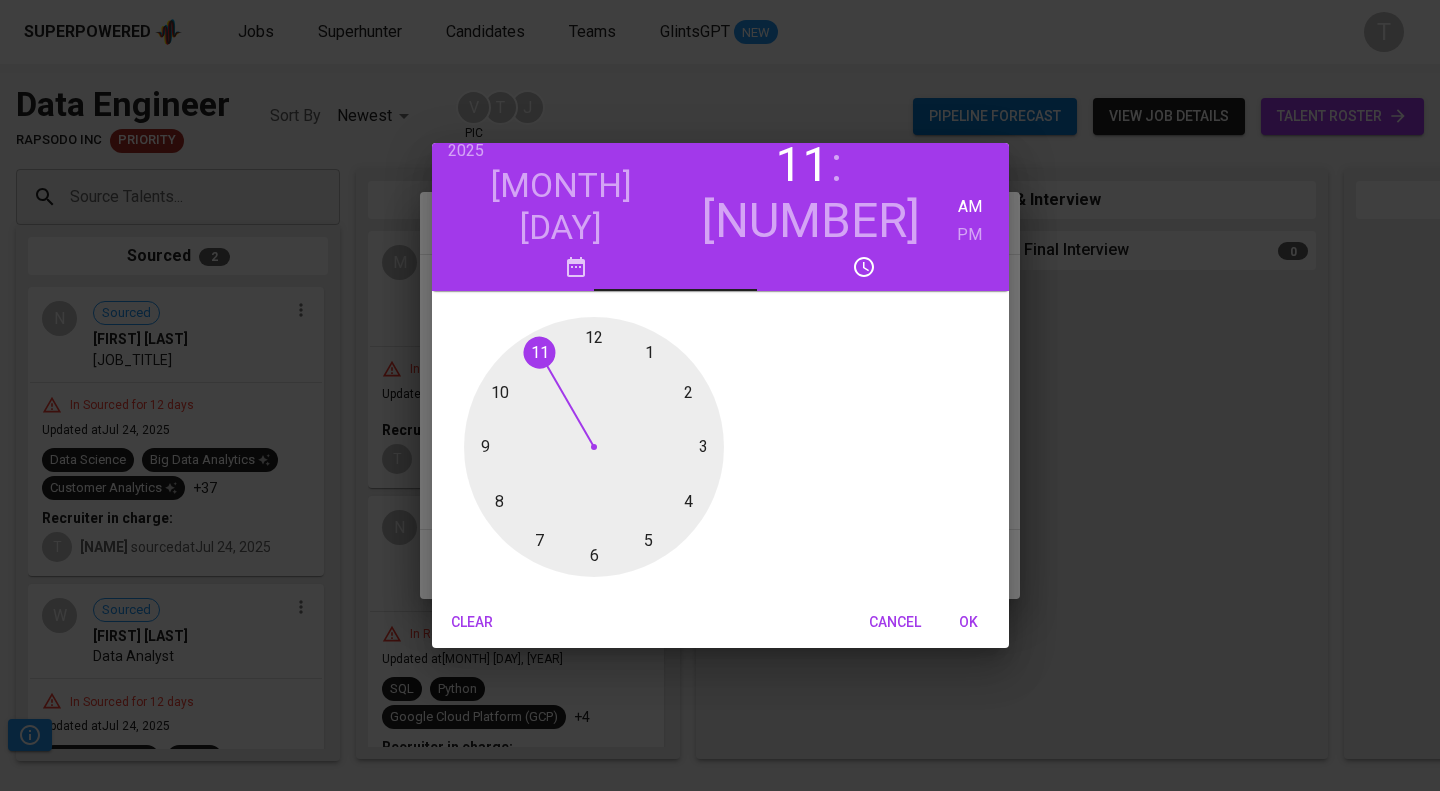 click at bounding box center [594, 447] 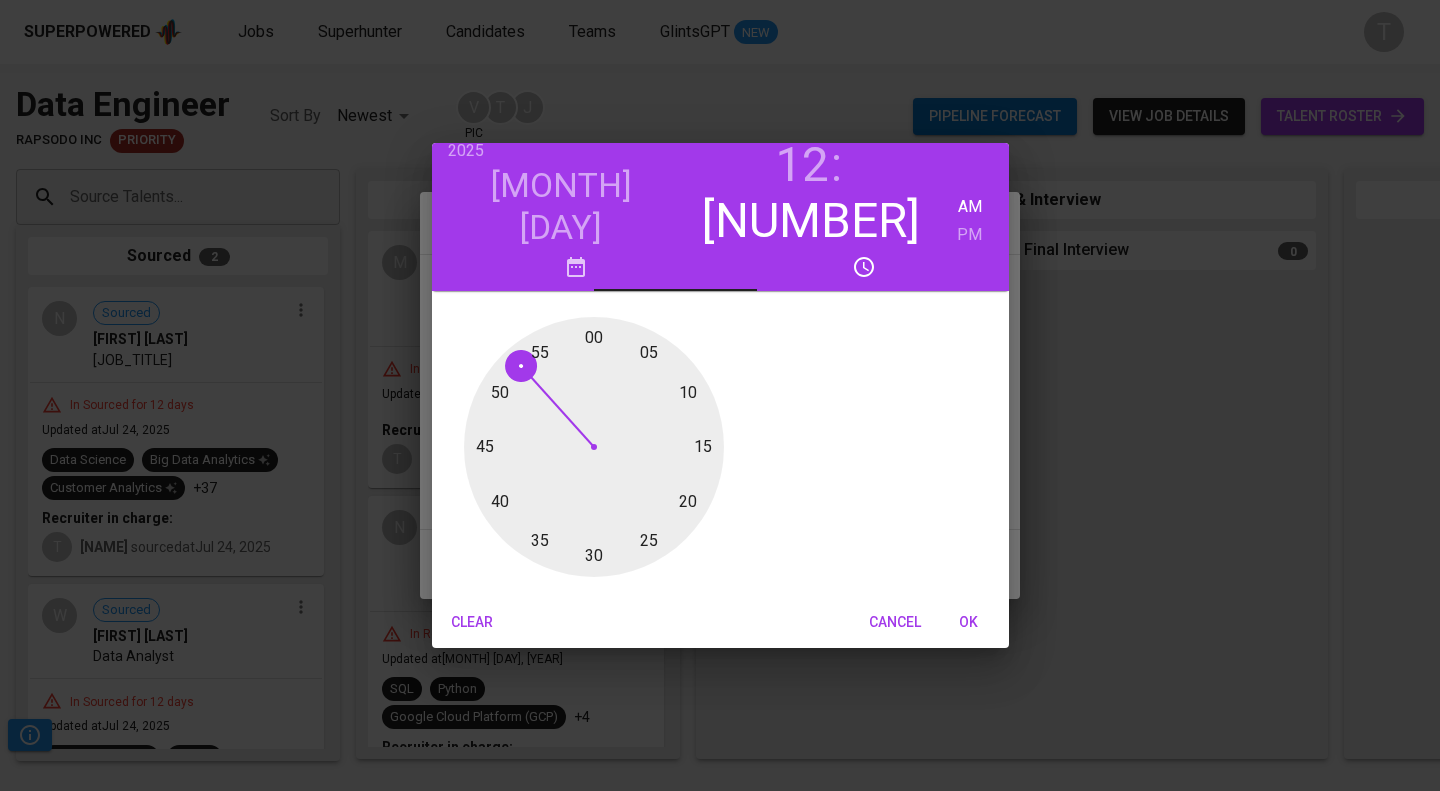 click at bounding box center (594, 447) 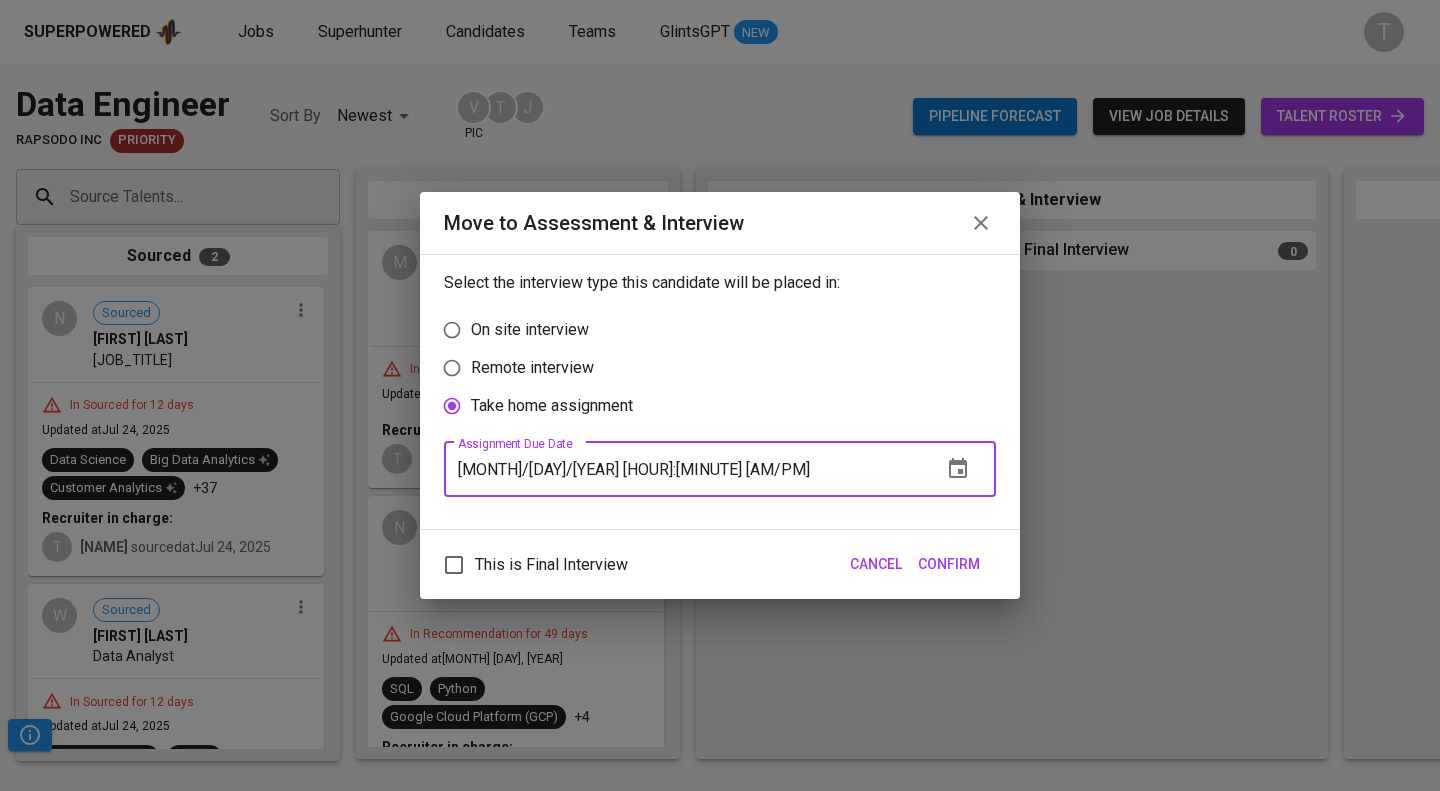 click on "[MONTH]/[DAY]/[YEAR] [HOUR]:[MINUTE] [AM/PM]" at bounding box center (685, 469) 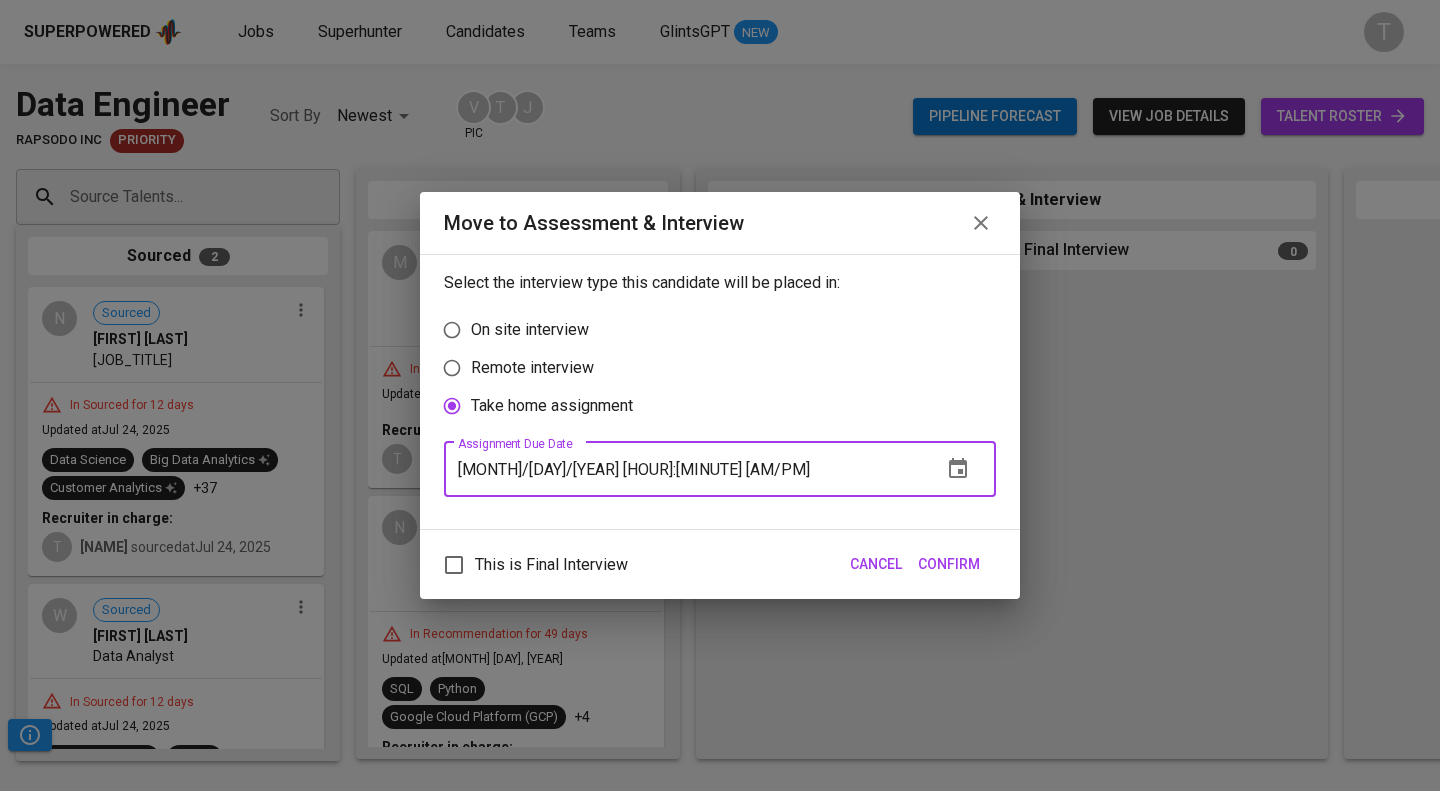 type on "[MONTH]/[DAY]/[YEAR] [HOUR]:[MINUTE] [AM/PM]" 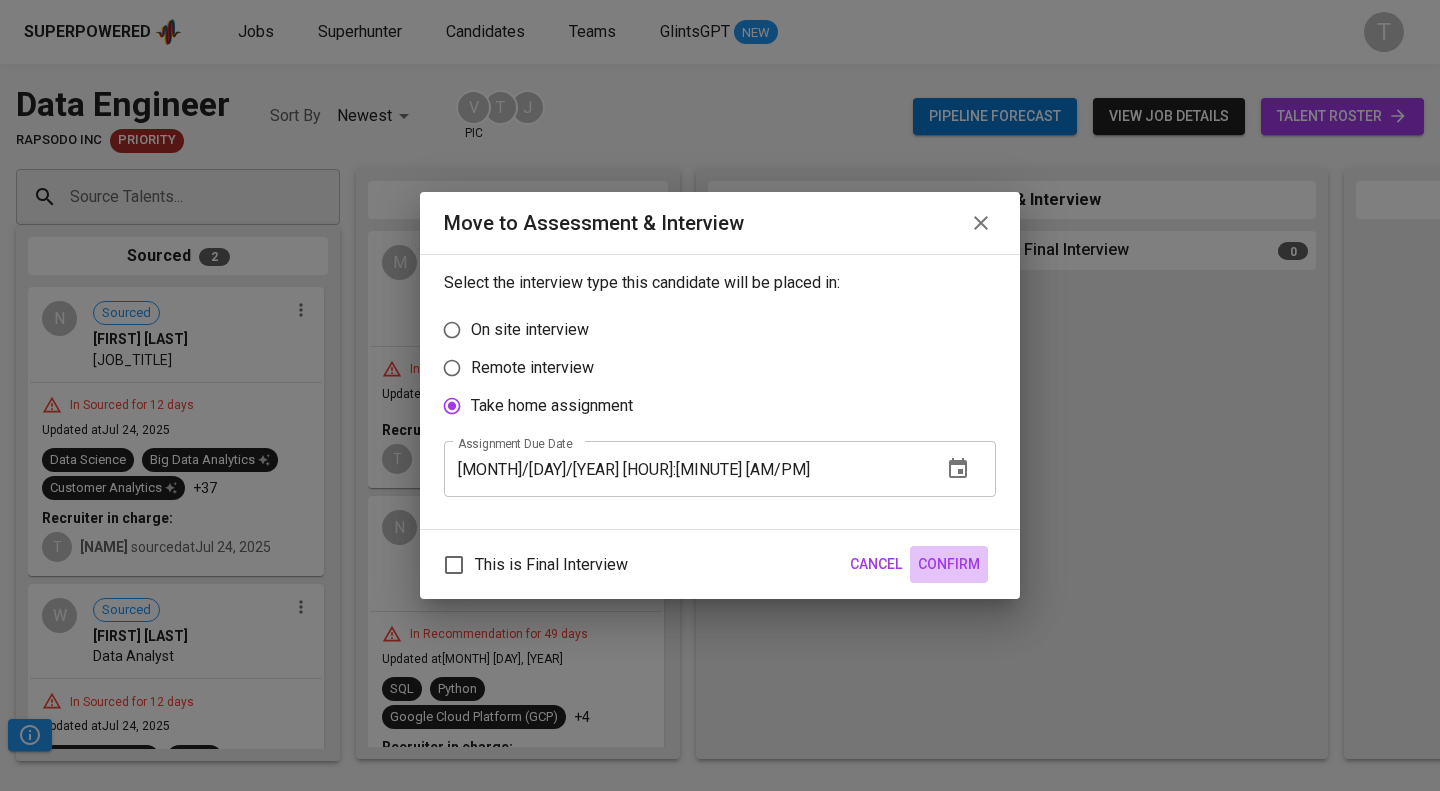 click on "Confirm" at bounding box center (949, 564) 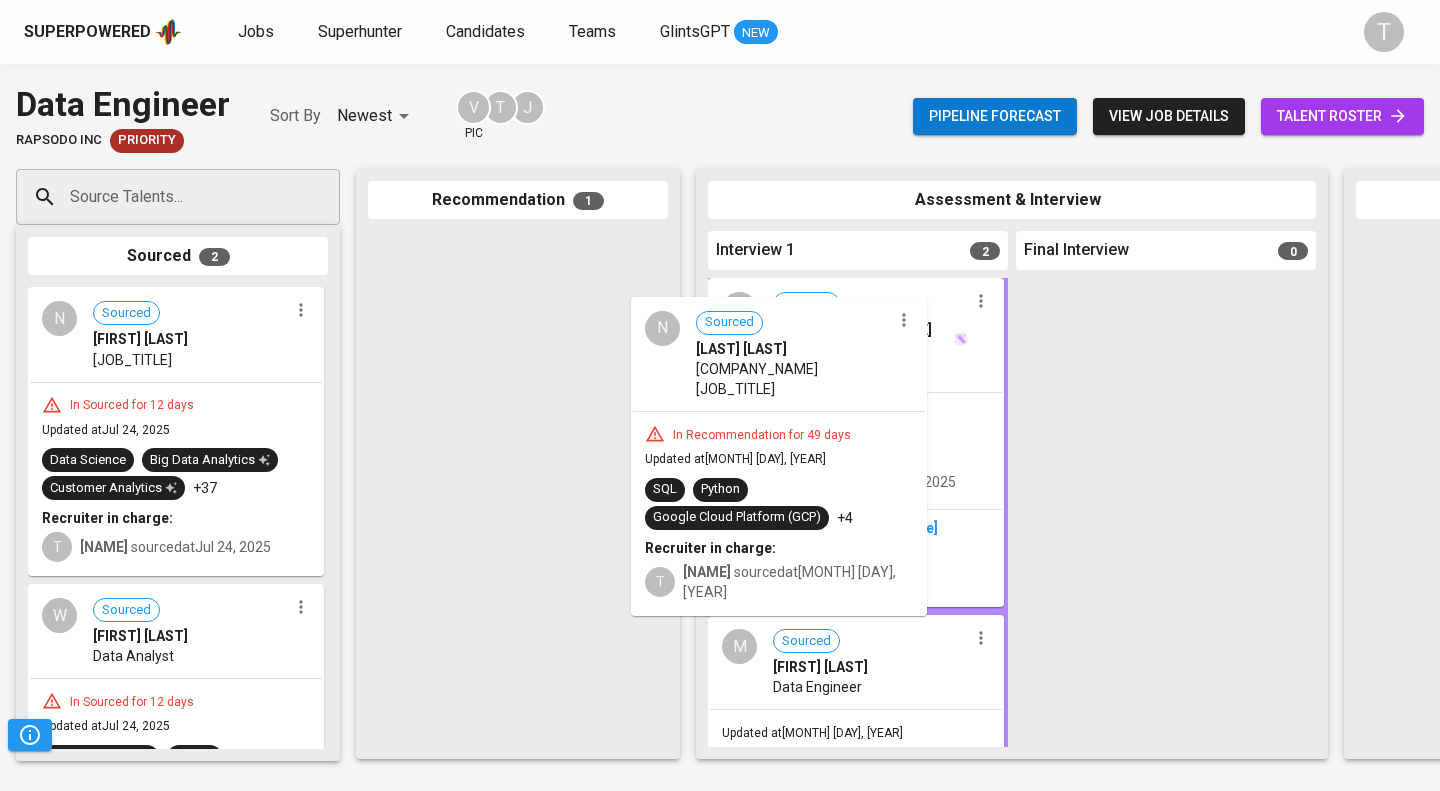 drag, startPoint x: 513, startPoint y: 420, endPoint x: 838, endPoint y: 508, distance: 336.70312 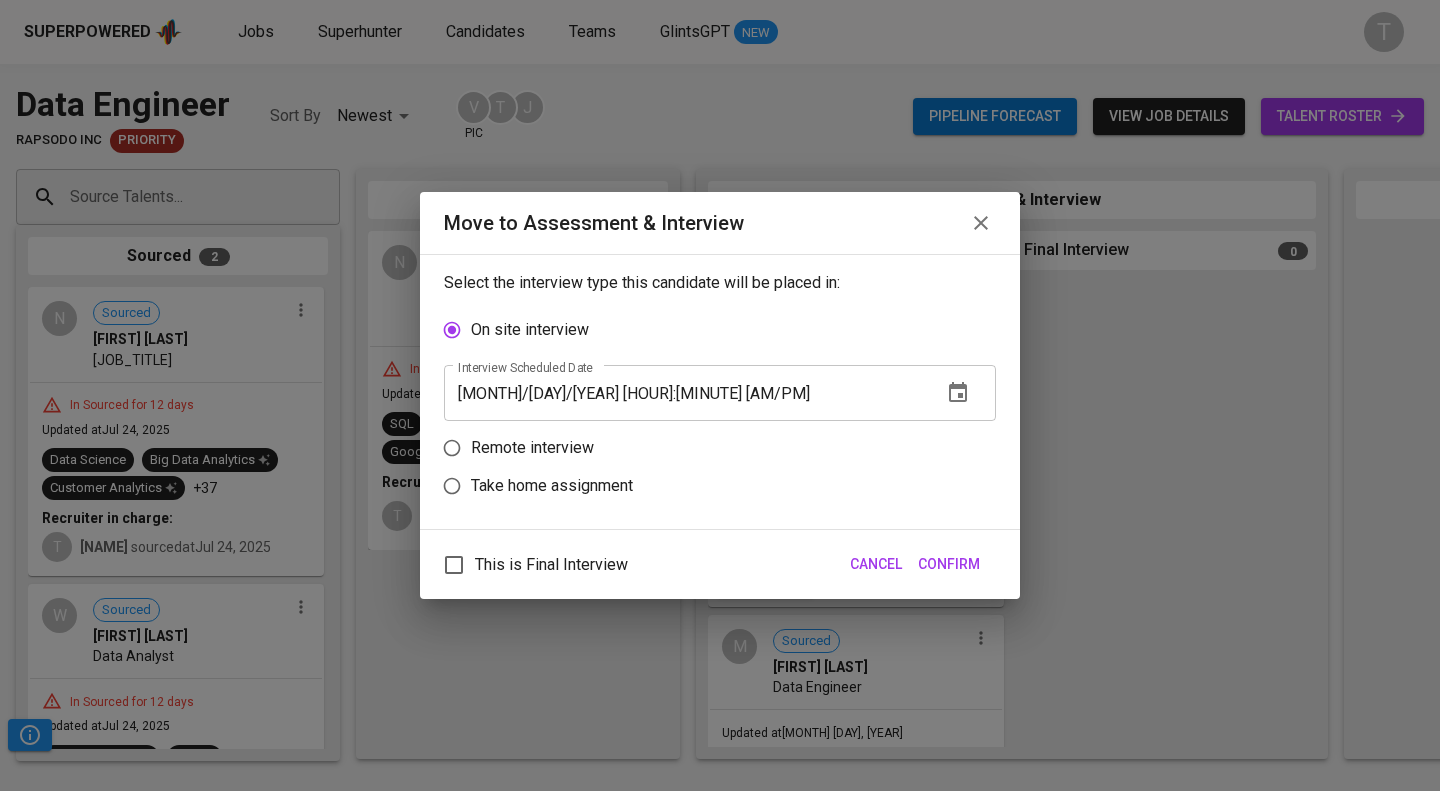 click on "Take home assignment" at bounding box center (552, 486) 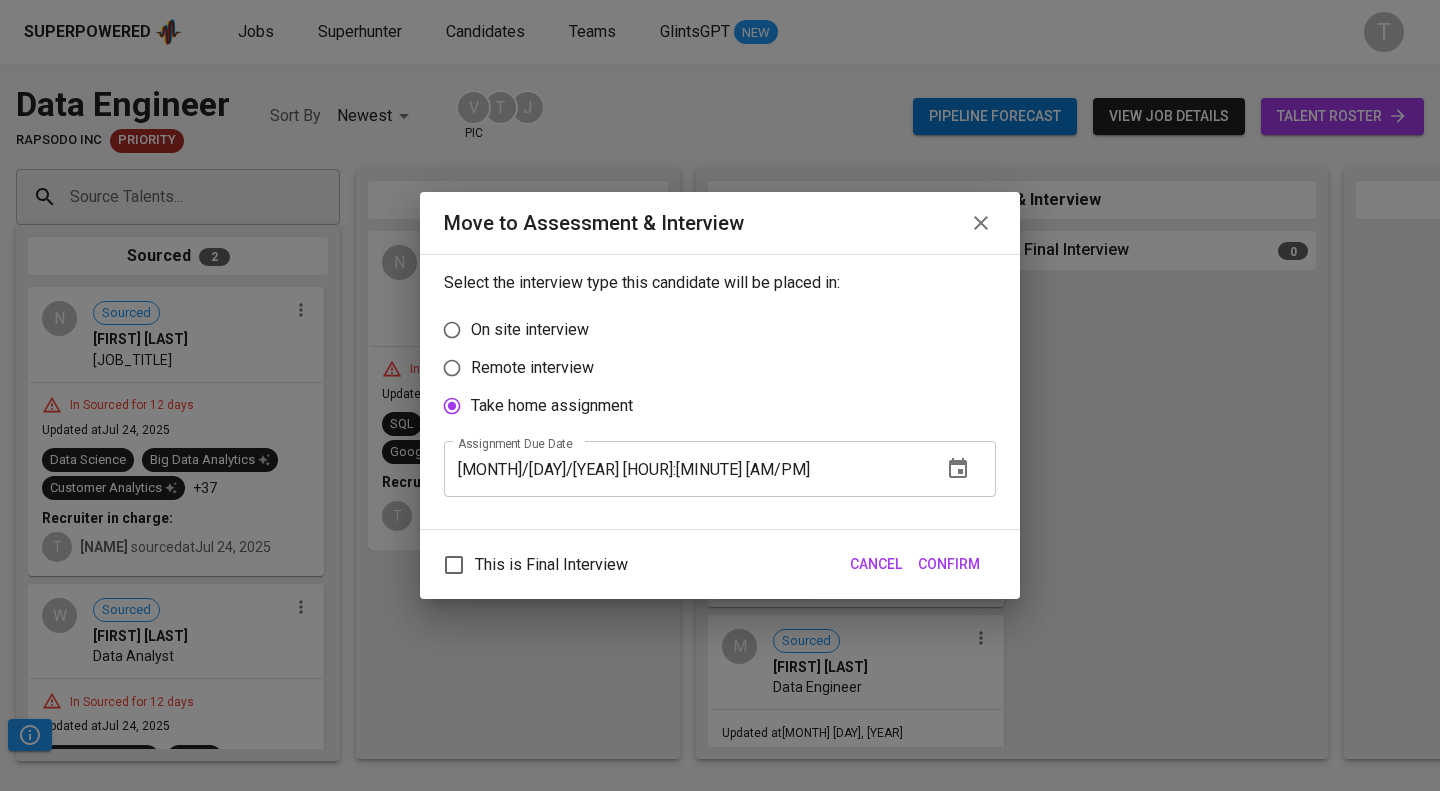 click on "Select the interview type this candidate will be placed in: On site interview Remote interview Take home assignment Assignment due Date [MONTH]/[DAY]/[YEAR] [HOUR]:[MINUTE] [AM/PM] Assignment due Date" at bounding box center (720, 392) 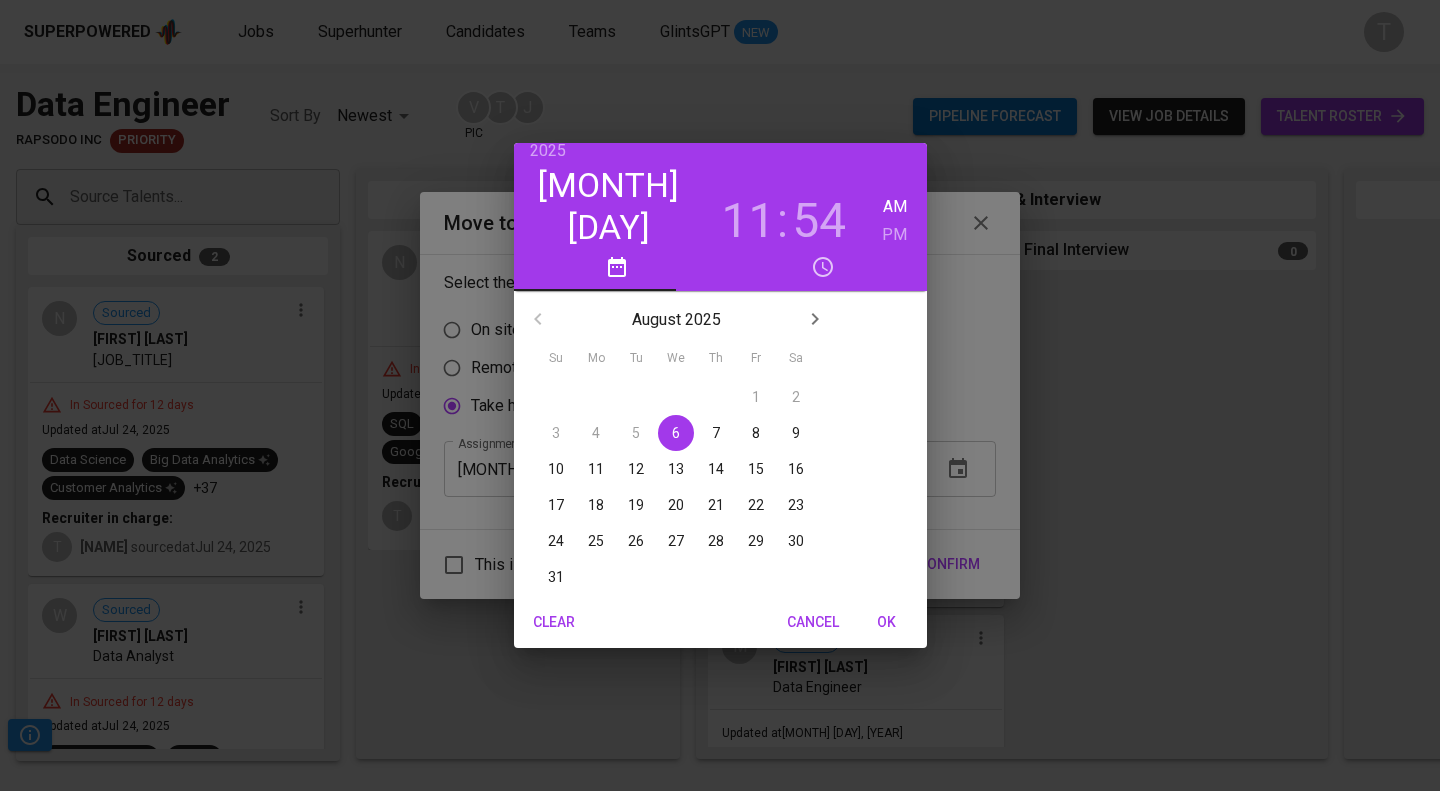 click on "11" at bounding box center (596, 469) 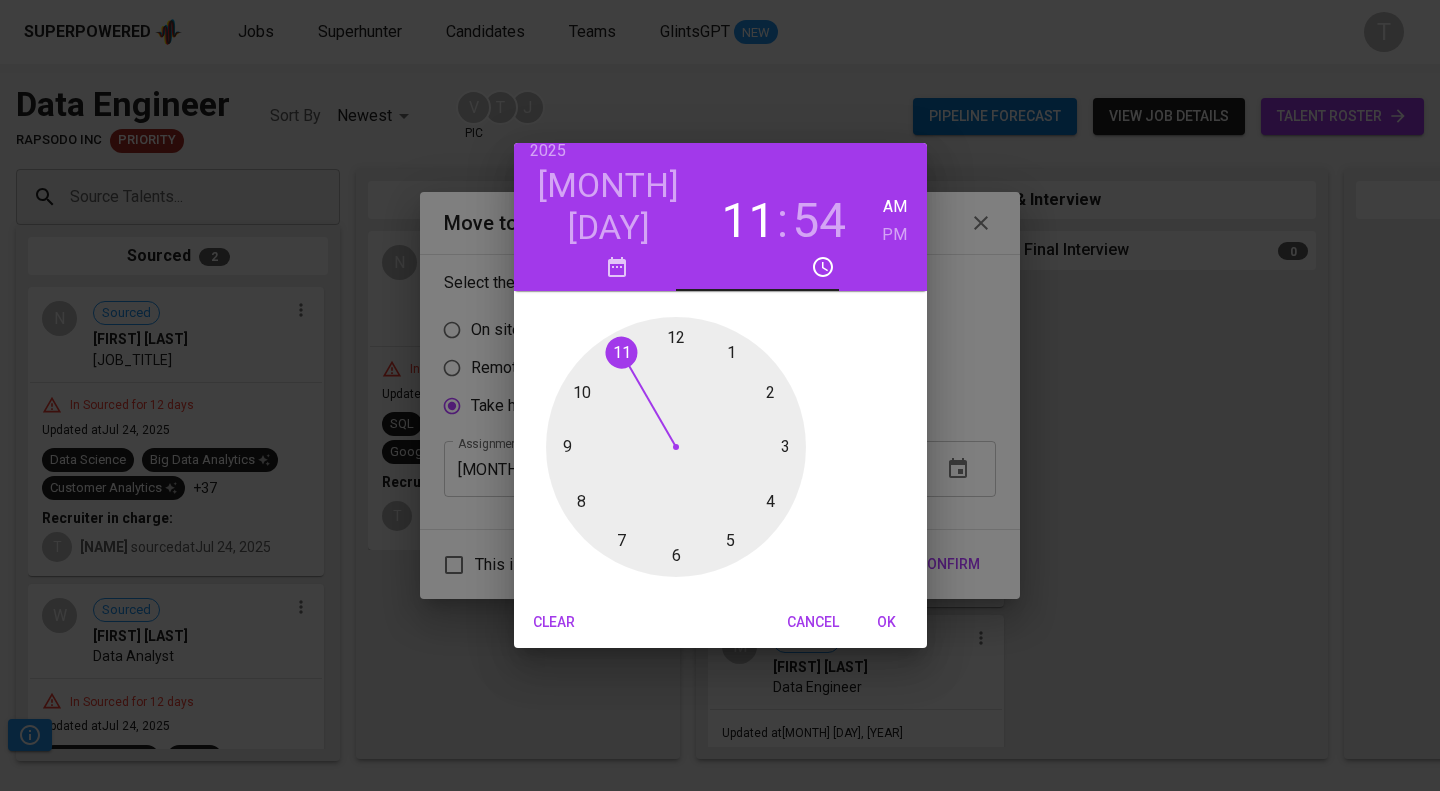 click at bounding box center (676, 447) 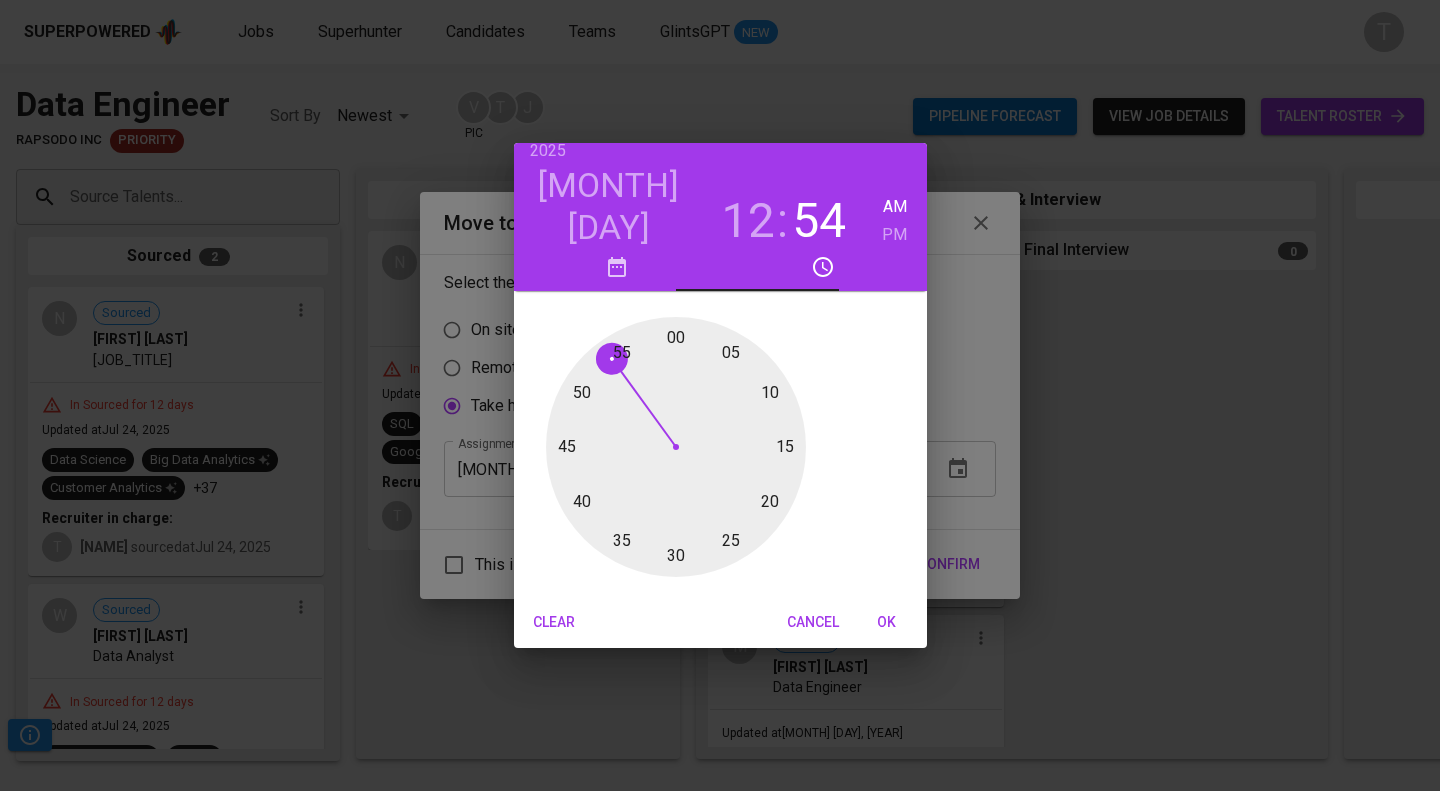click at bounding box center [676, 447] 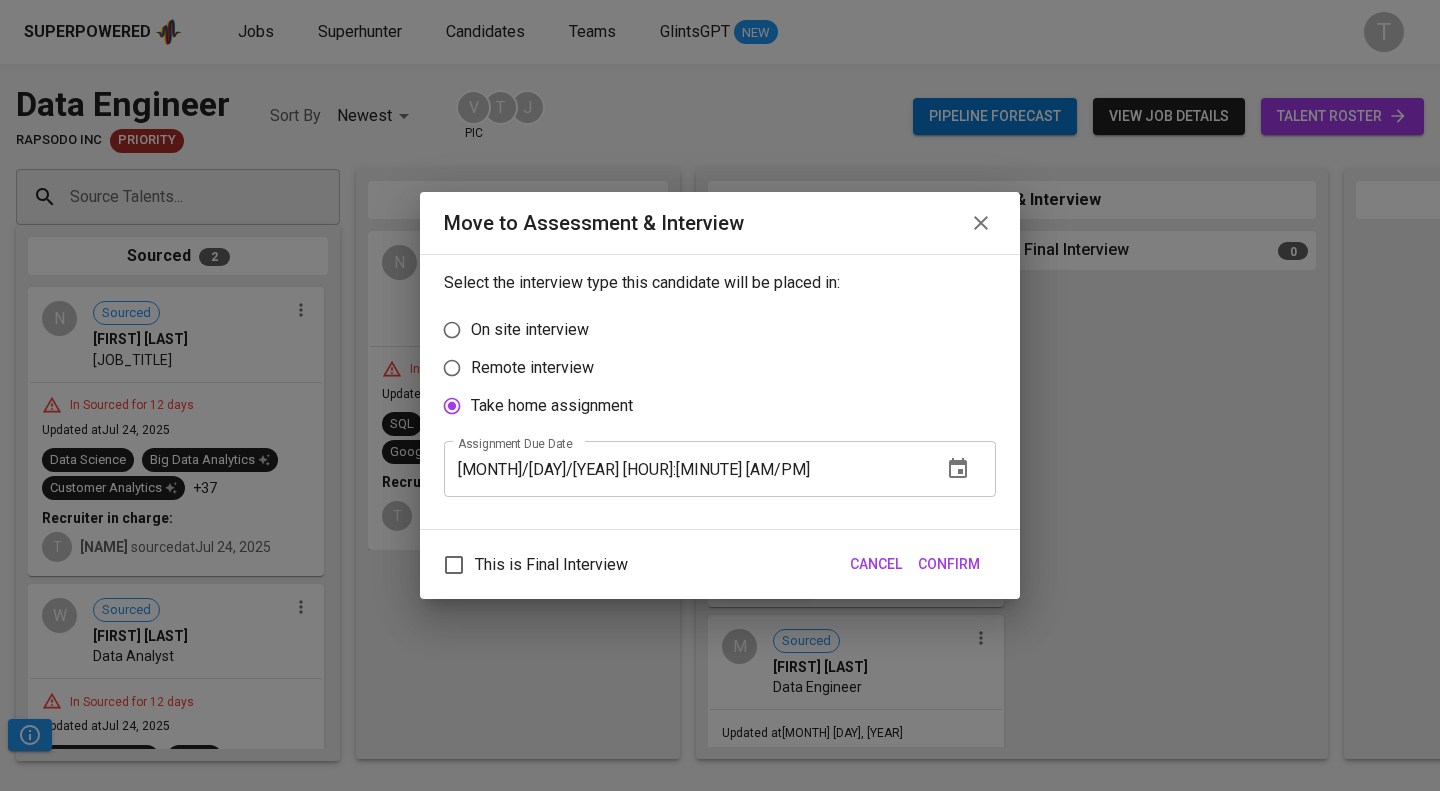 click on "[MONTH]/[DAY]/[YEAR] [HOUR]:[MINUTE] [AM/PM]" at bounding box center (685, 469) 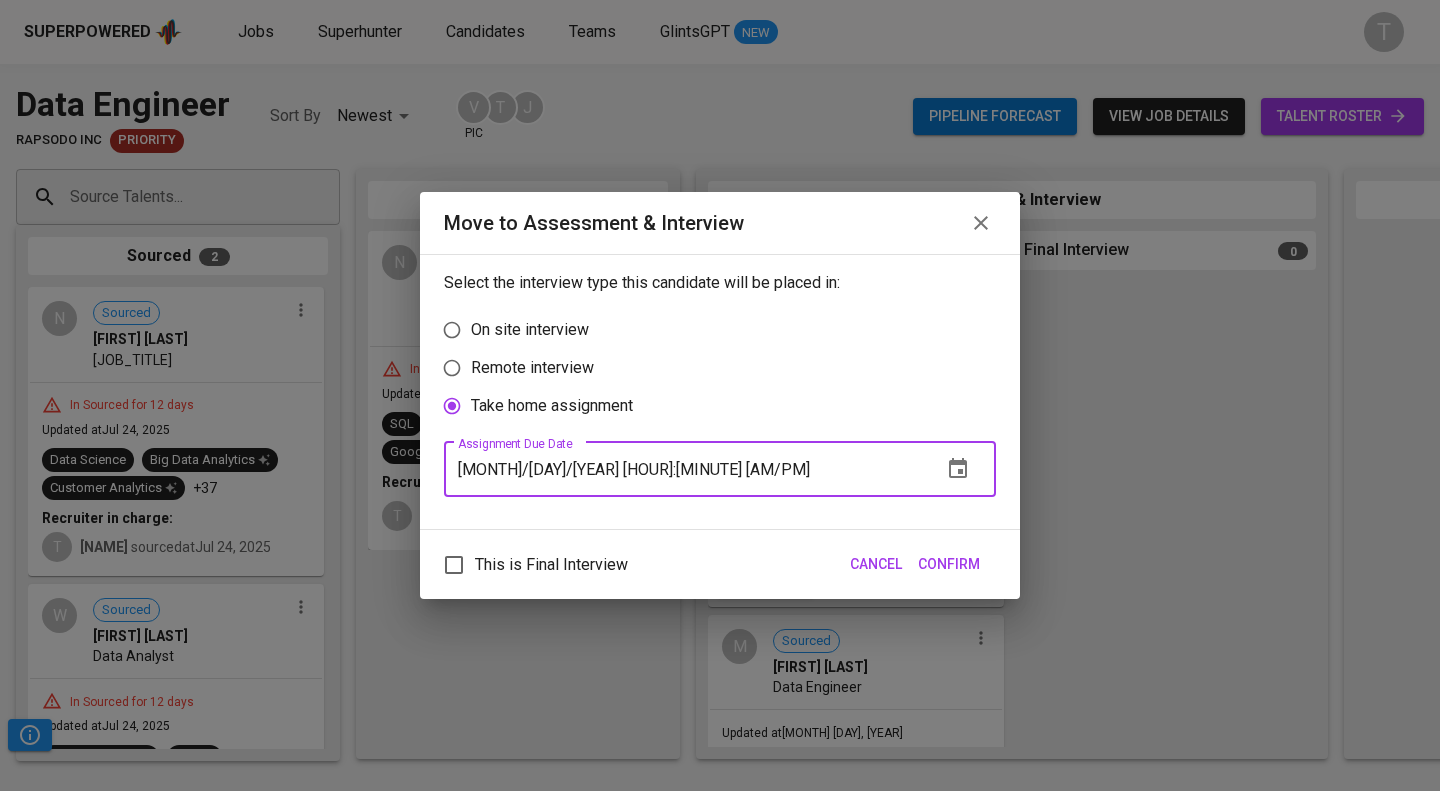 type on "[MONTH]/[DAY]/[YEAR] [HOUR]:[MINUTE] [AM/PM]" 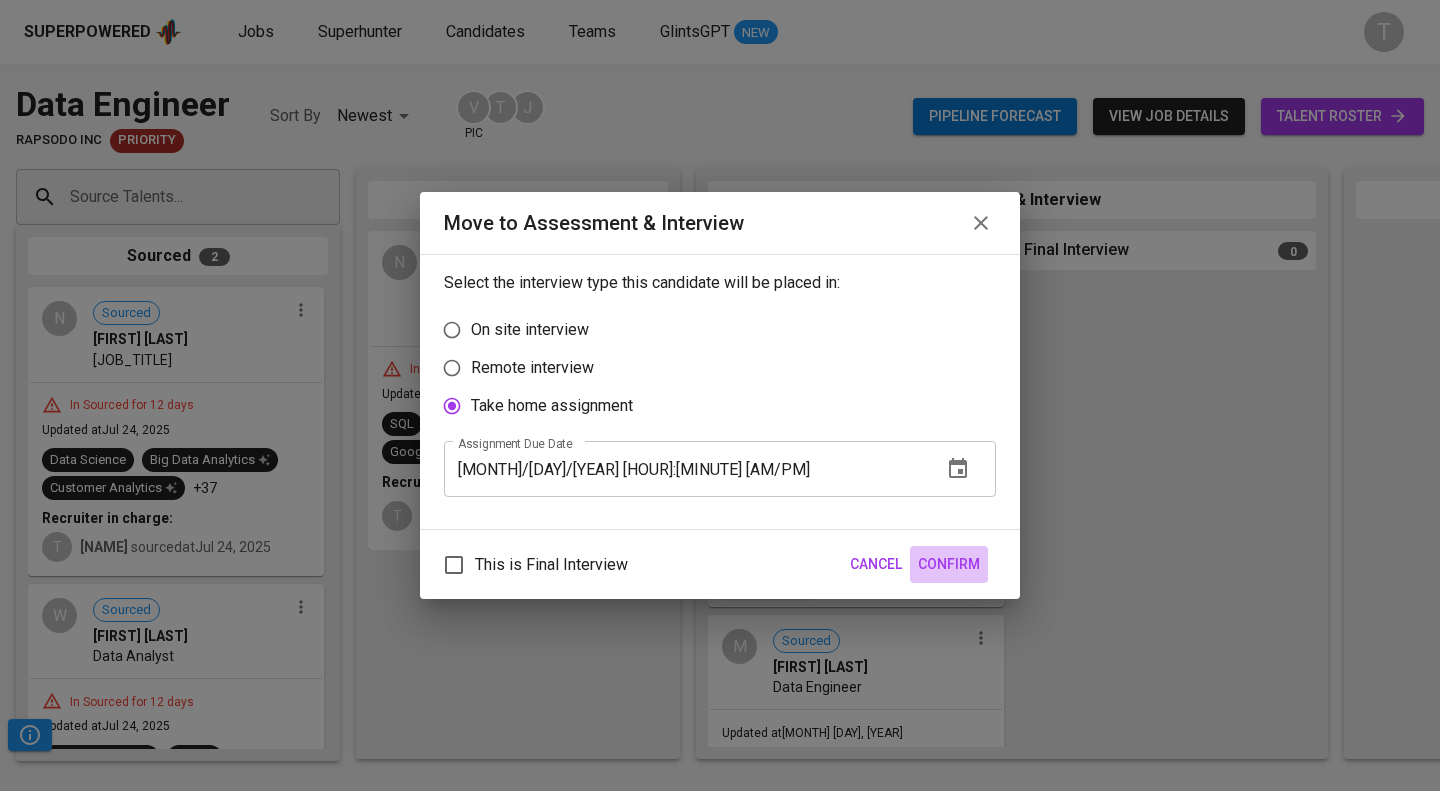 click on "Confirm" at bounding box center [949, 564] 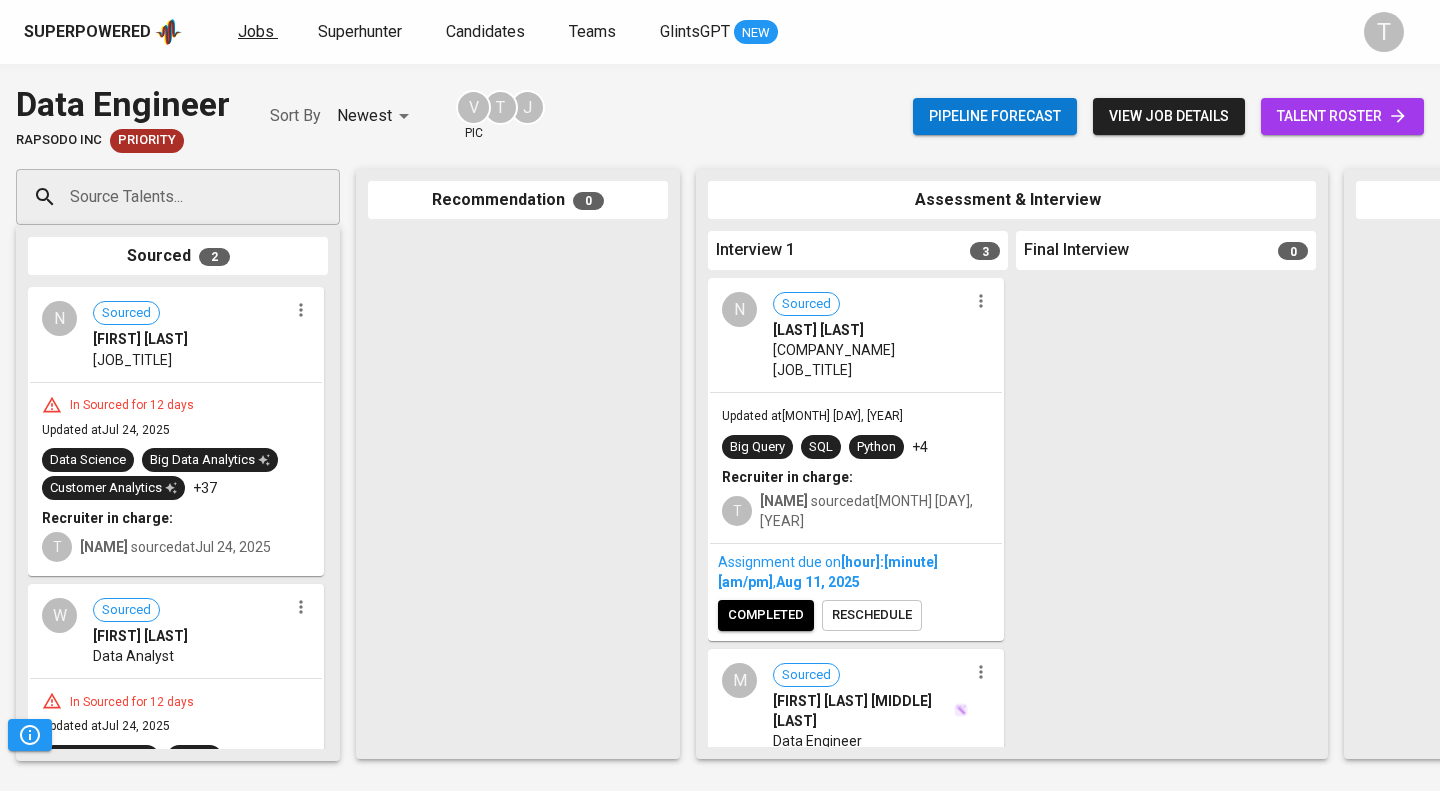 click on "Jobs" at bounding box center (258, 32) 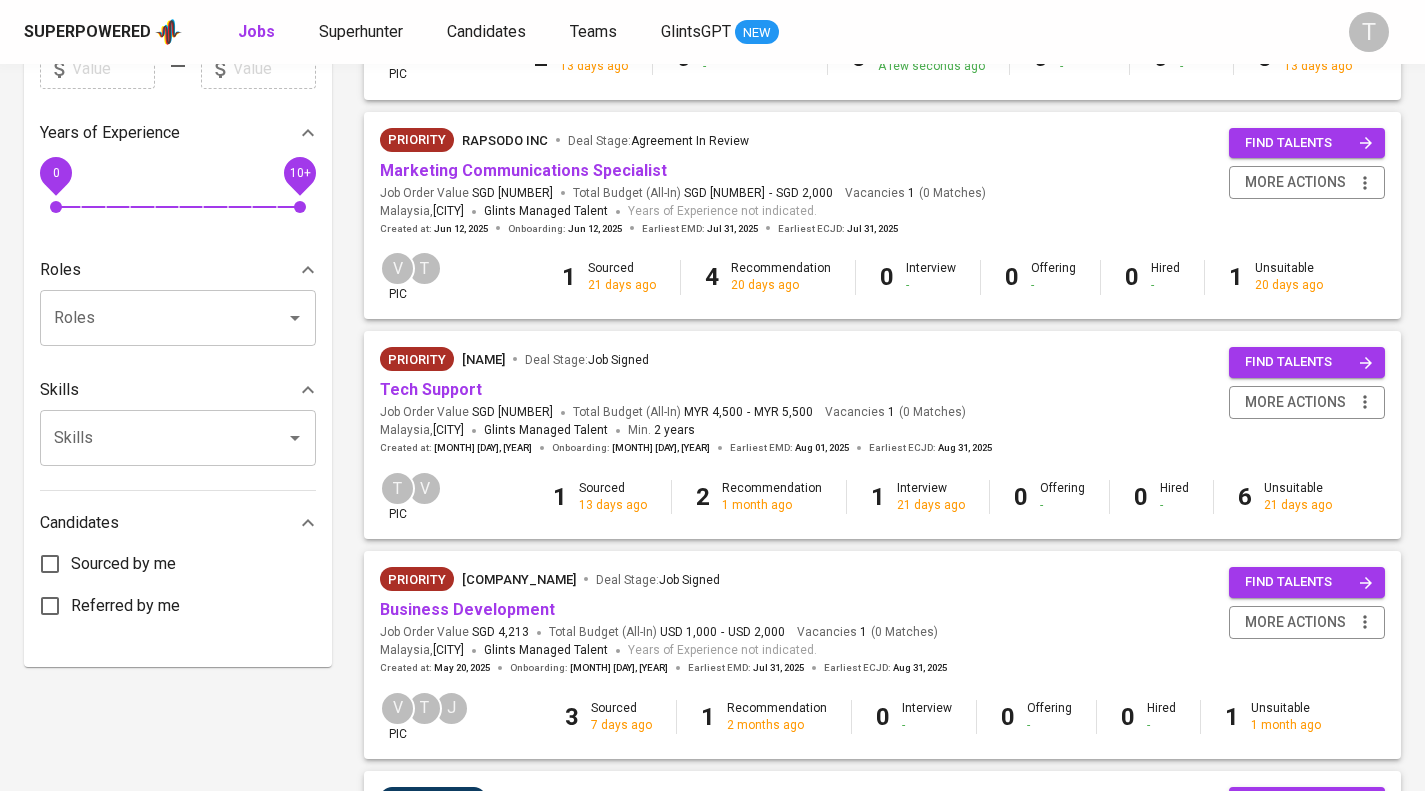 scroll, scrollTop: 623, scrollLeft: 0, axis: vertical 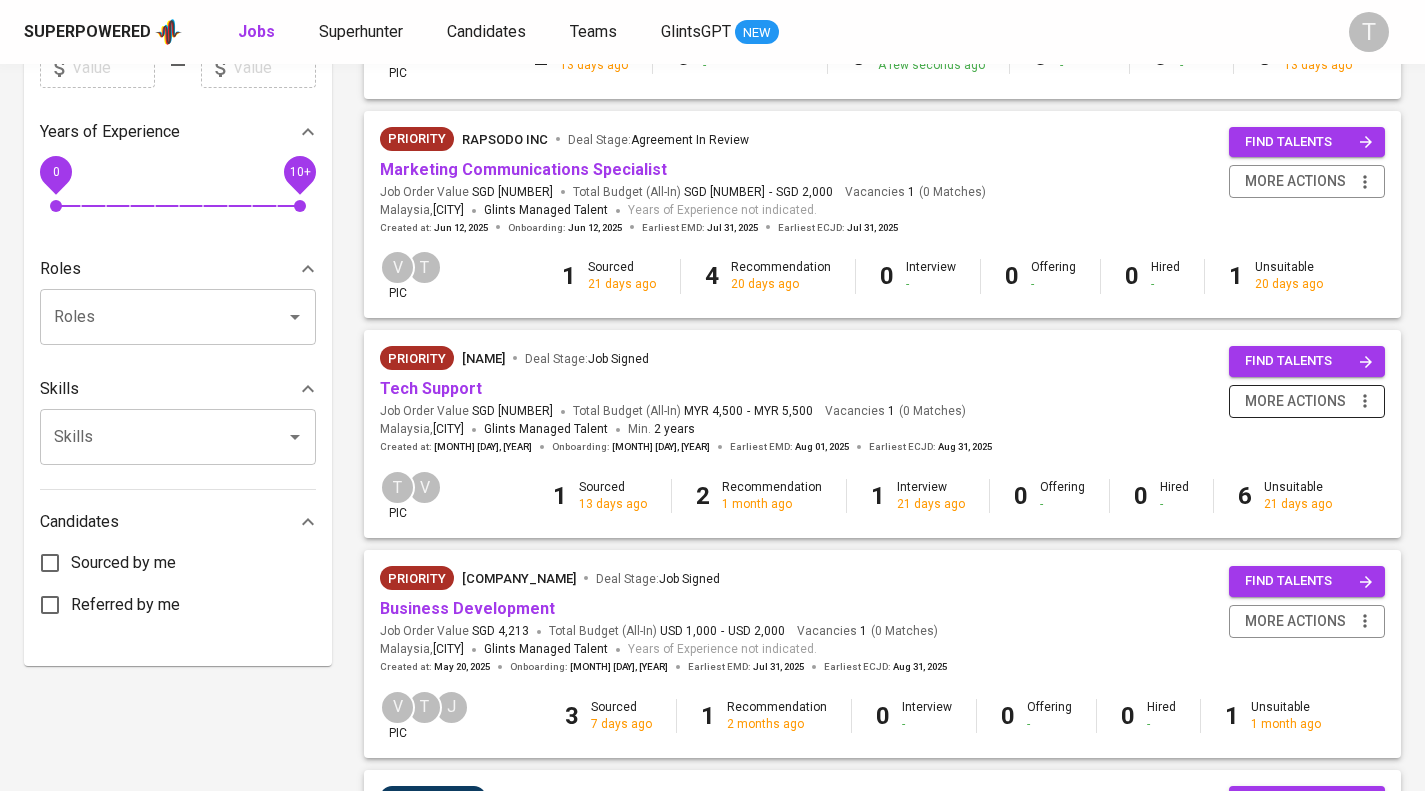 click 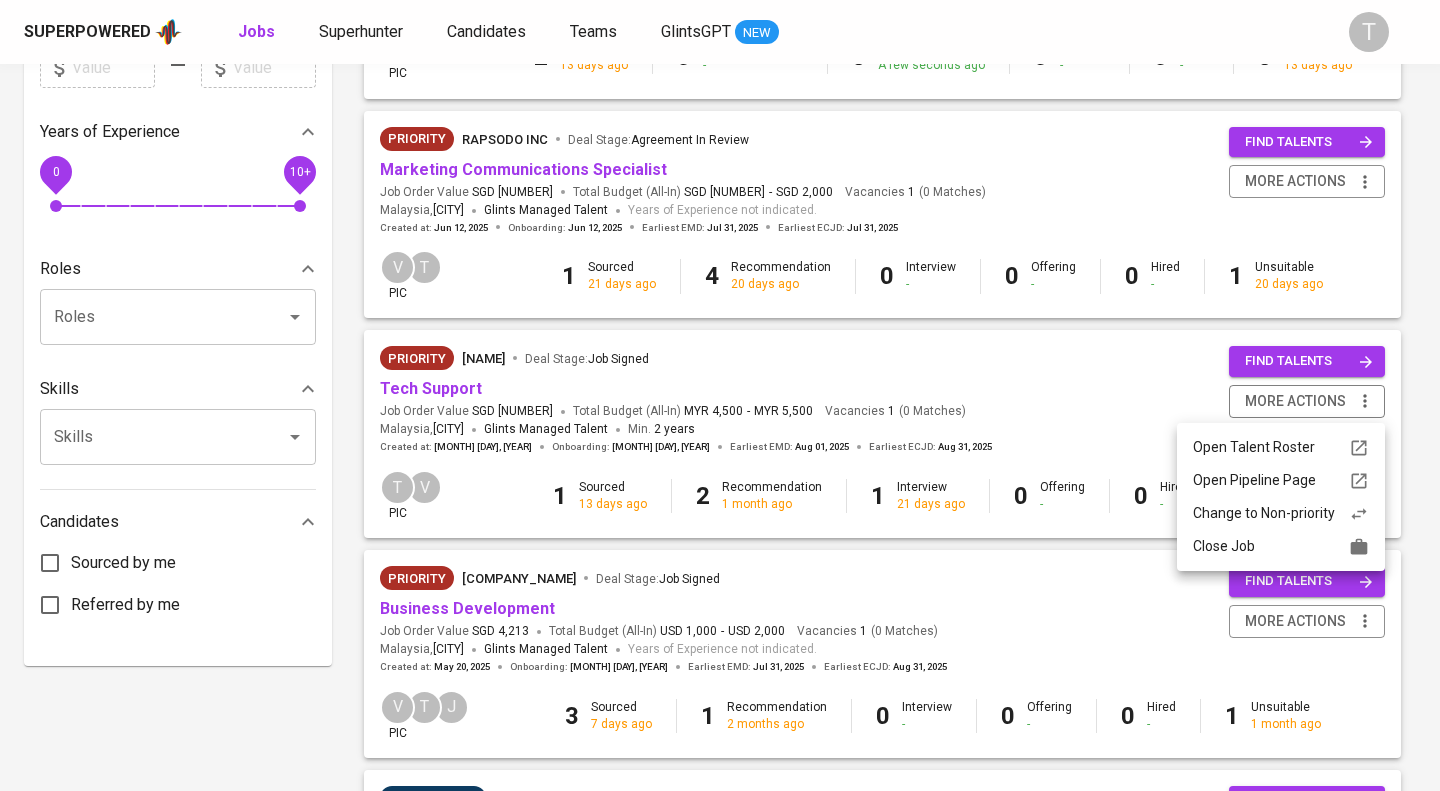 click on "Change to Non-priority" at bounding box center [1281, 513] 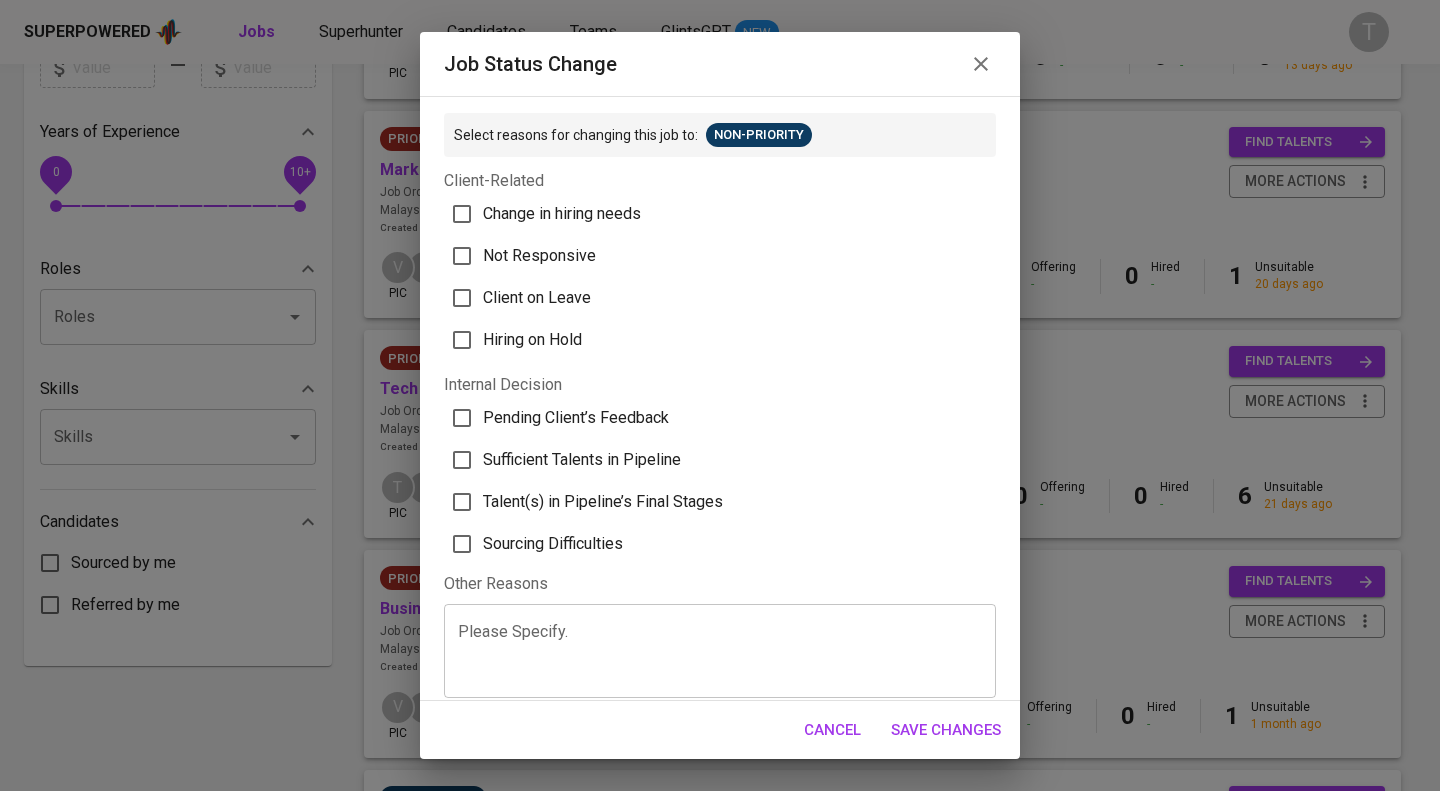 click on "Change in hiring needs" at bounding box center (562, 214) 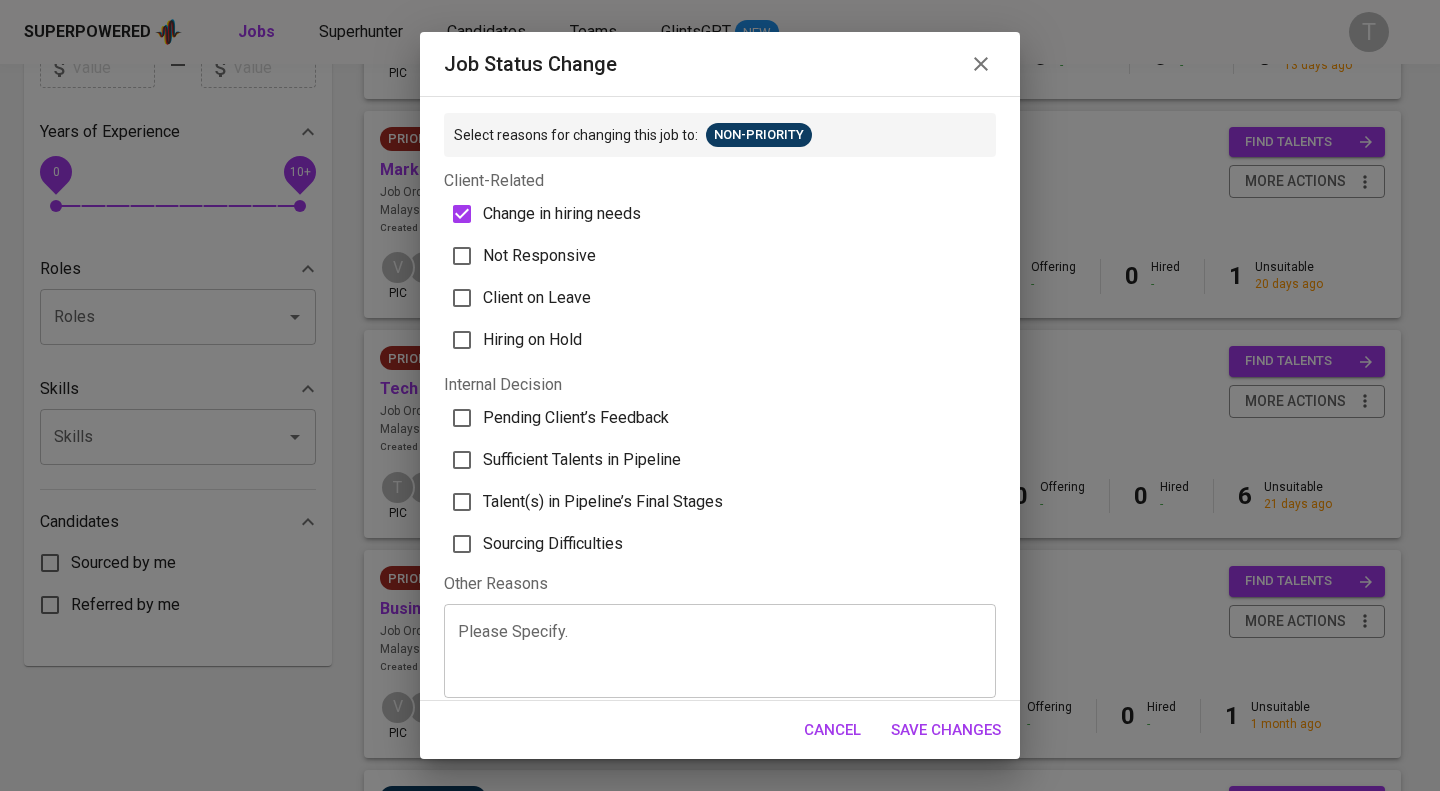 click on "Pending Client’s Feedback" at bounding box center [576, 418] 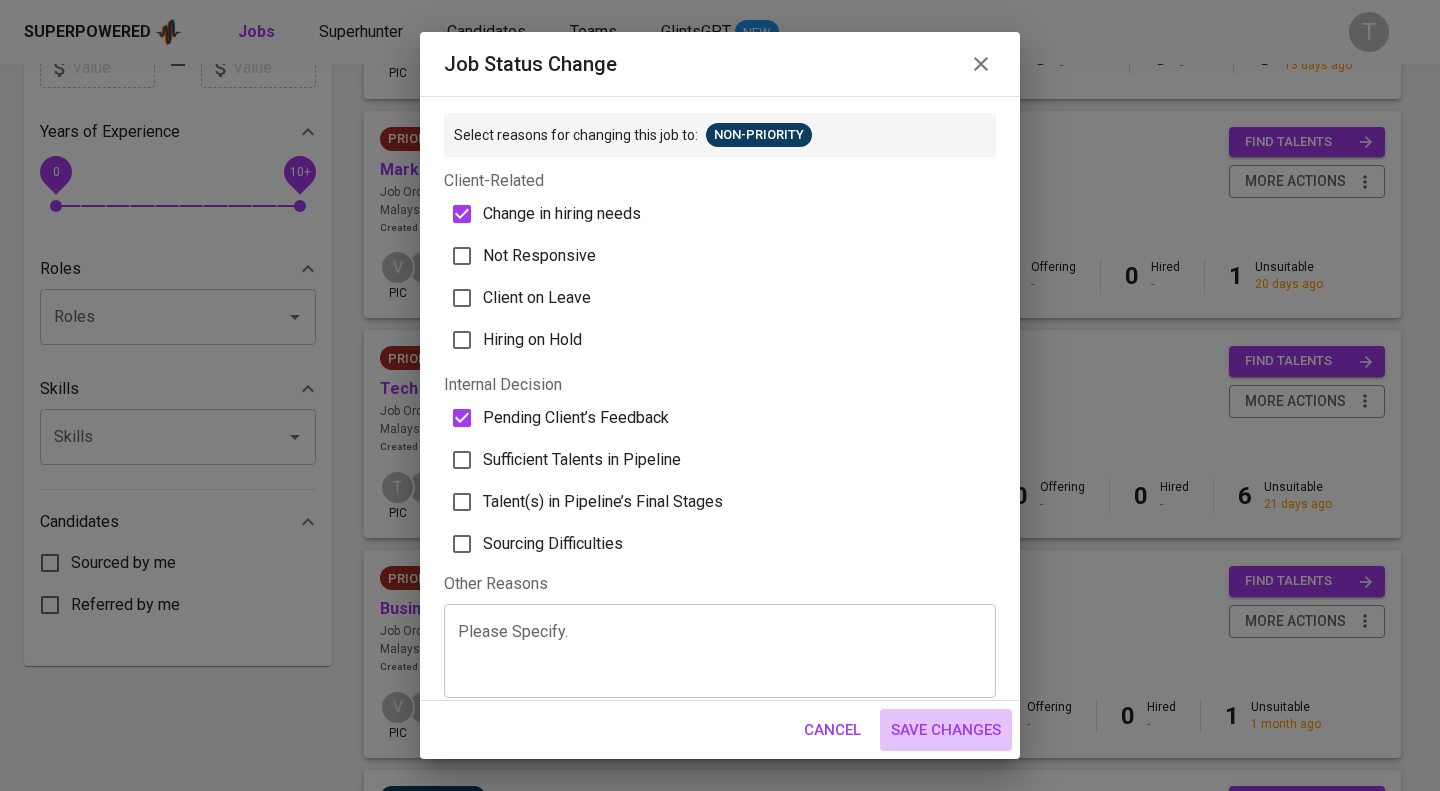 click on "Save Changes" at bounding box center [946, 730] 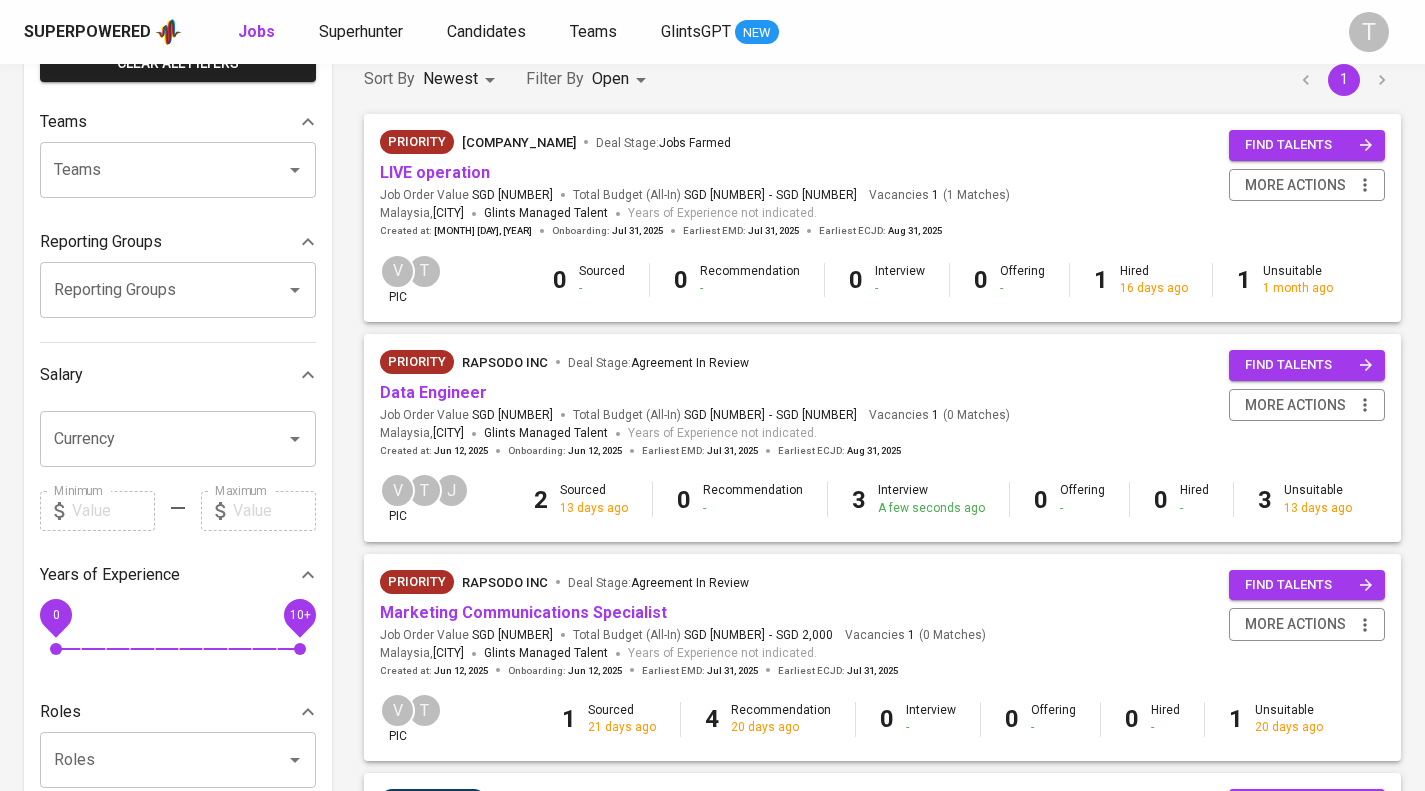 scroll, scrollTop: 84, scrollLeft: 0, axis: vertical 